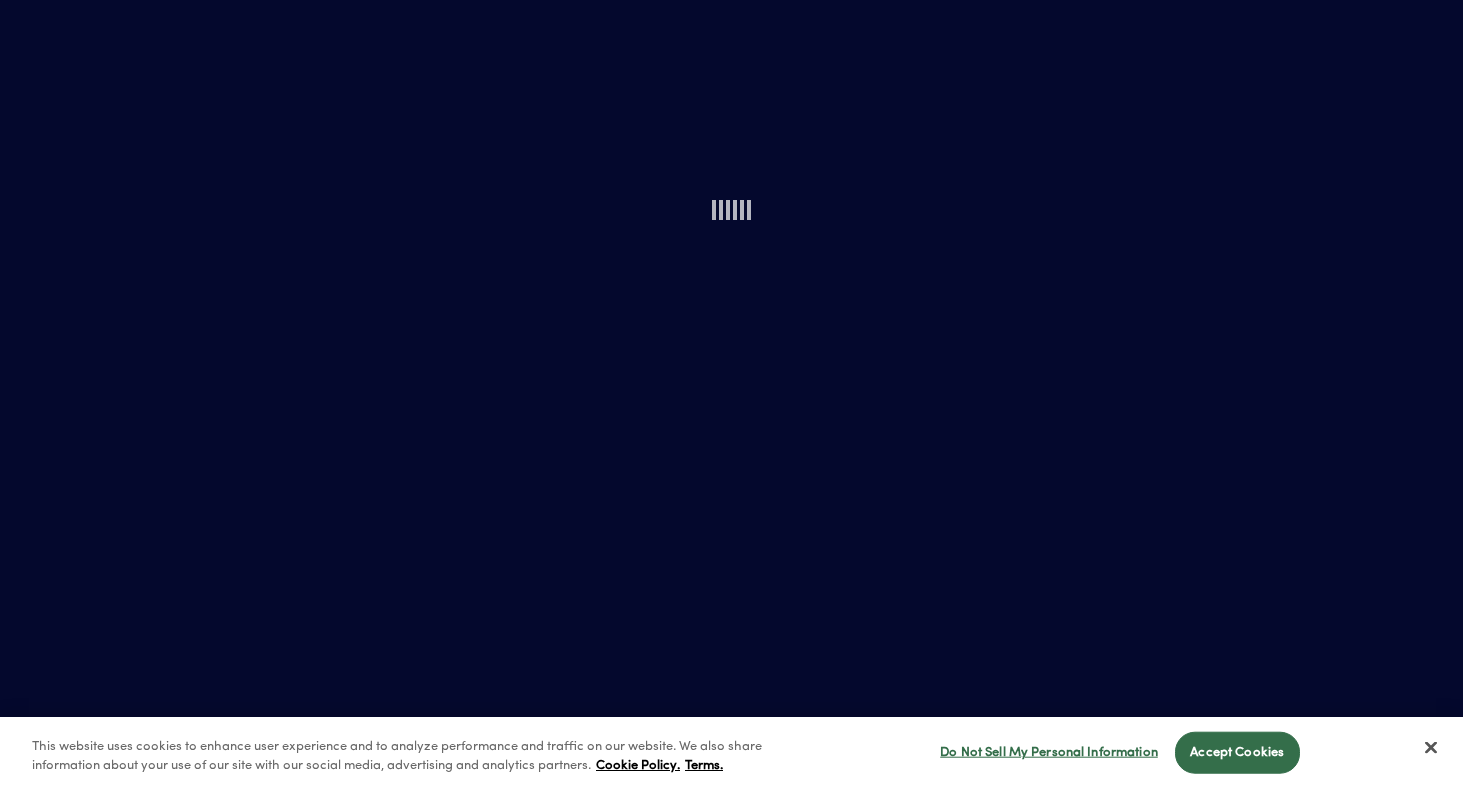 scroll, scrollTop: 0, scrollLeft: 0, axis: both 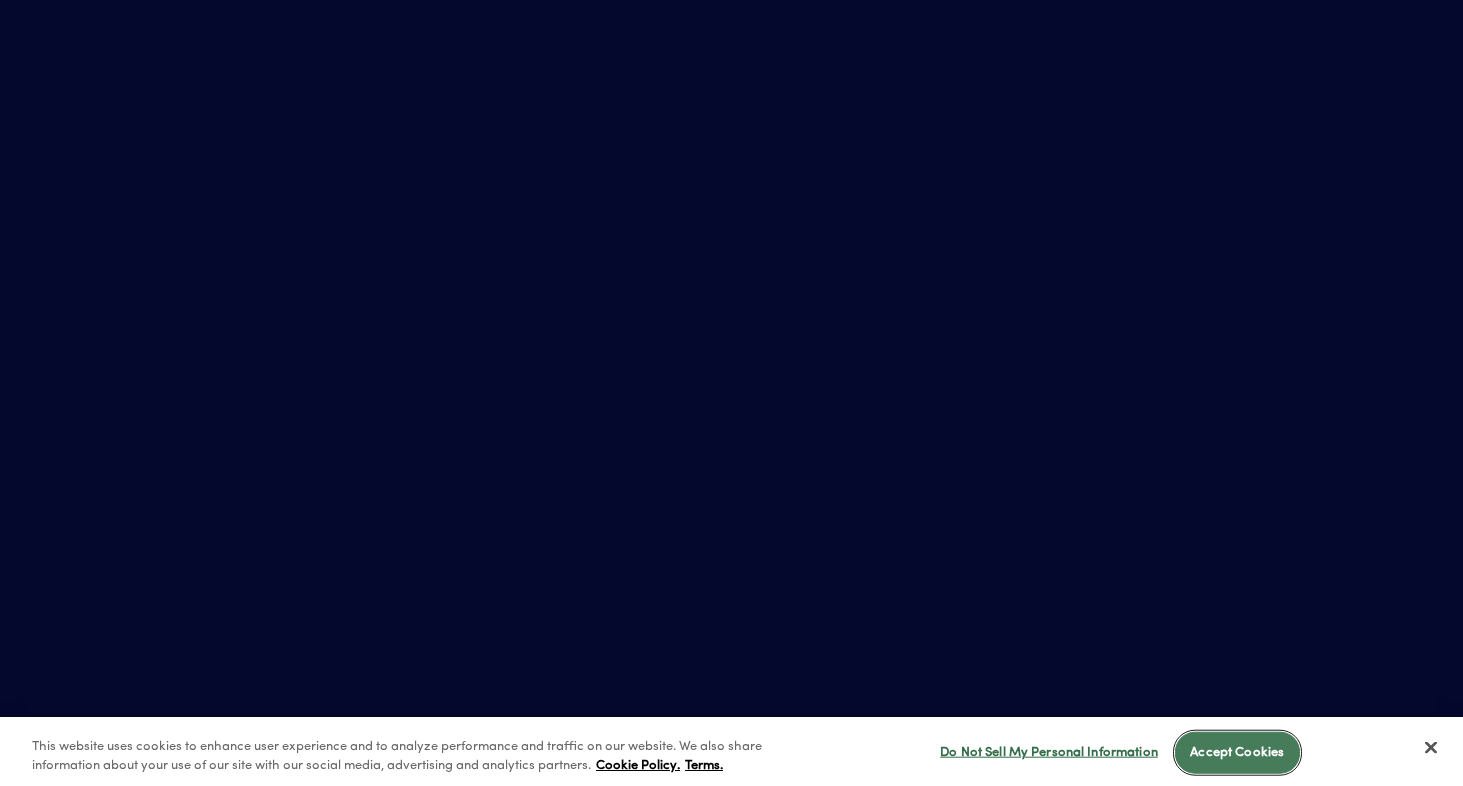 click on "Accept Cookies" at bounding box center (1237, 753) 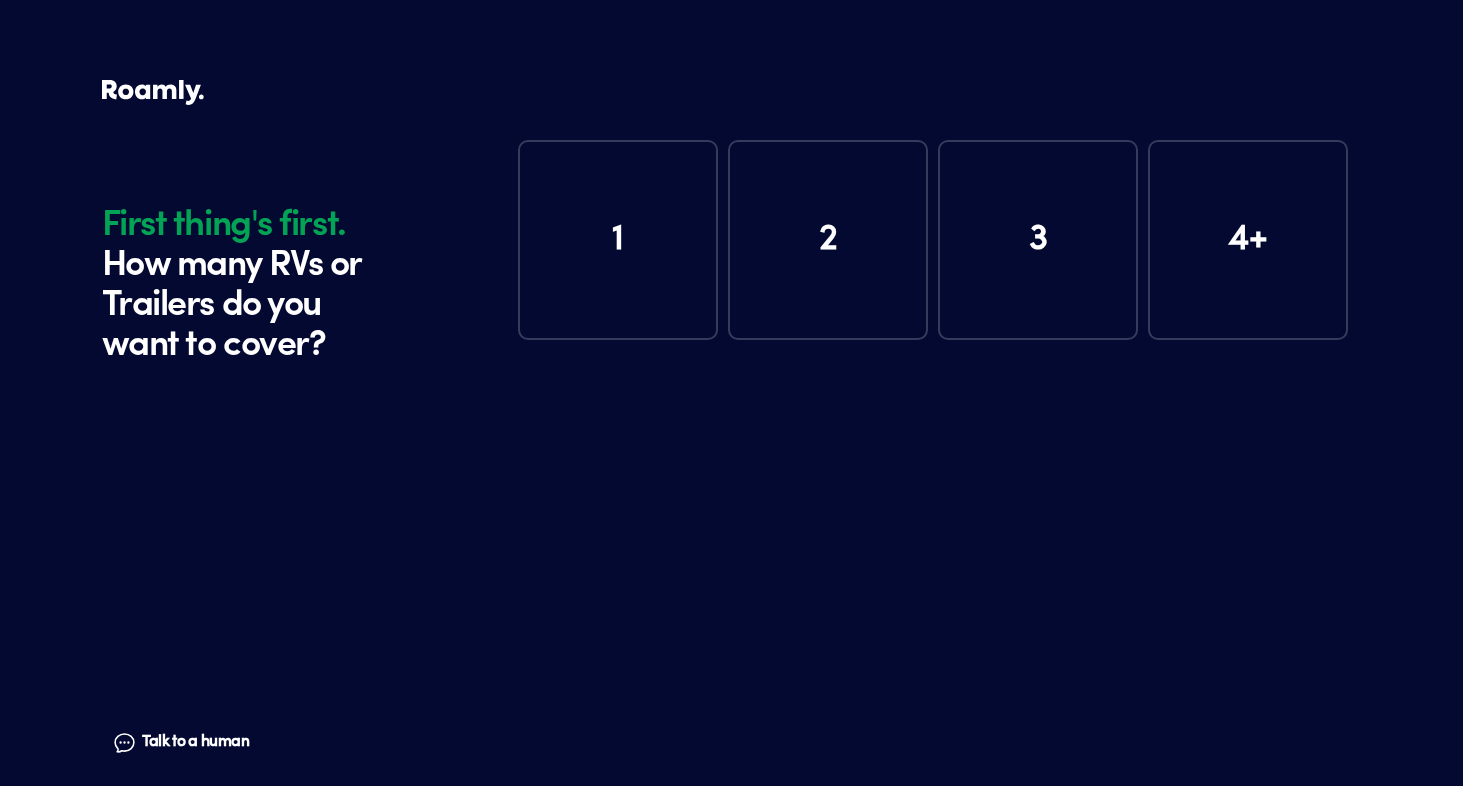 click on "1" at bounding box center (618, 240) 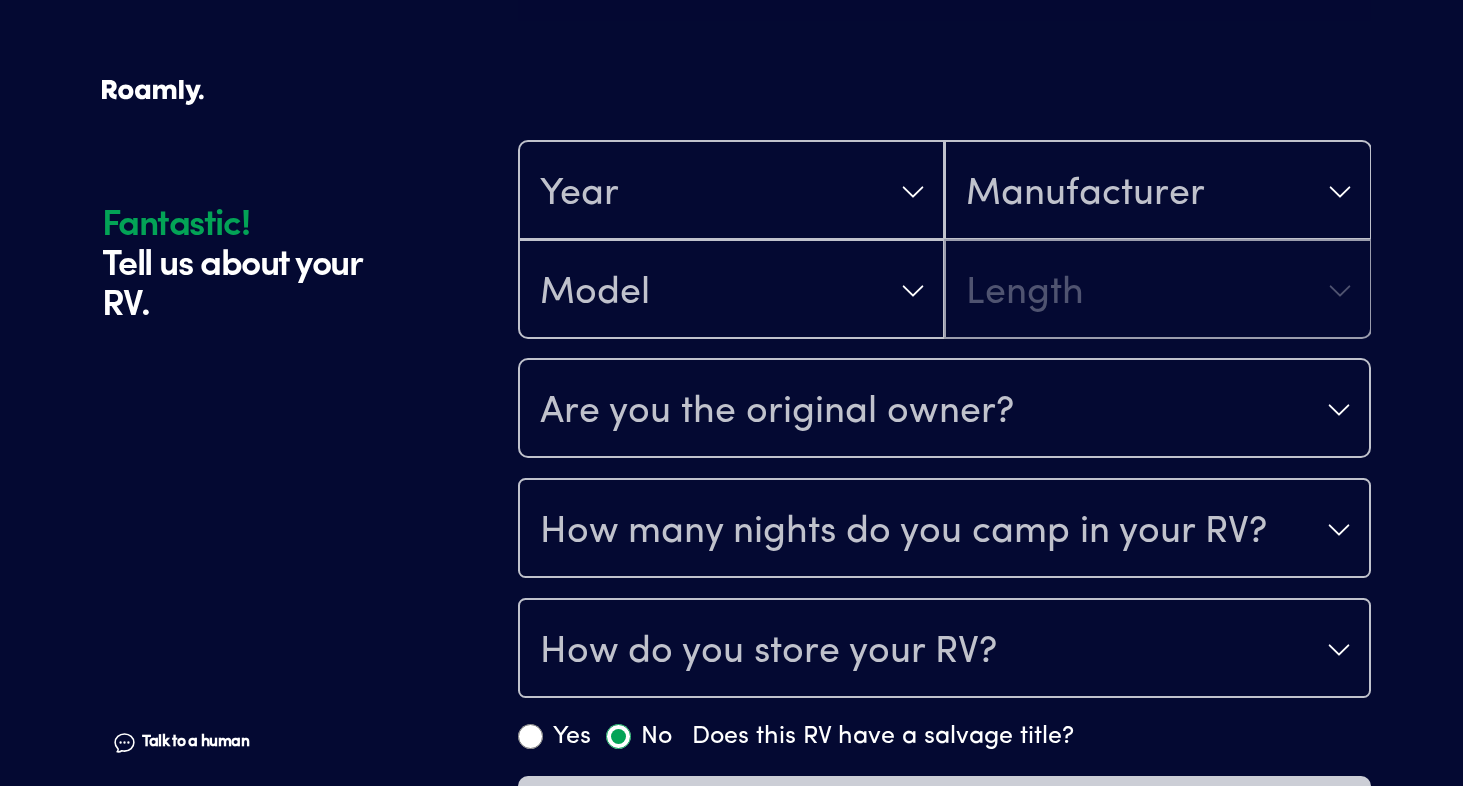 scroll, scrollTop: 391, scrollLeft: 0, axis: vertical 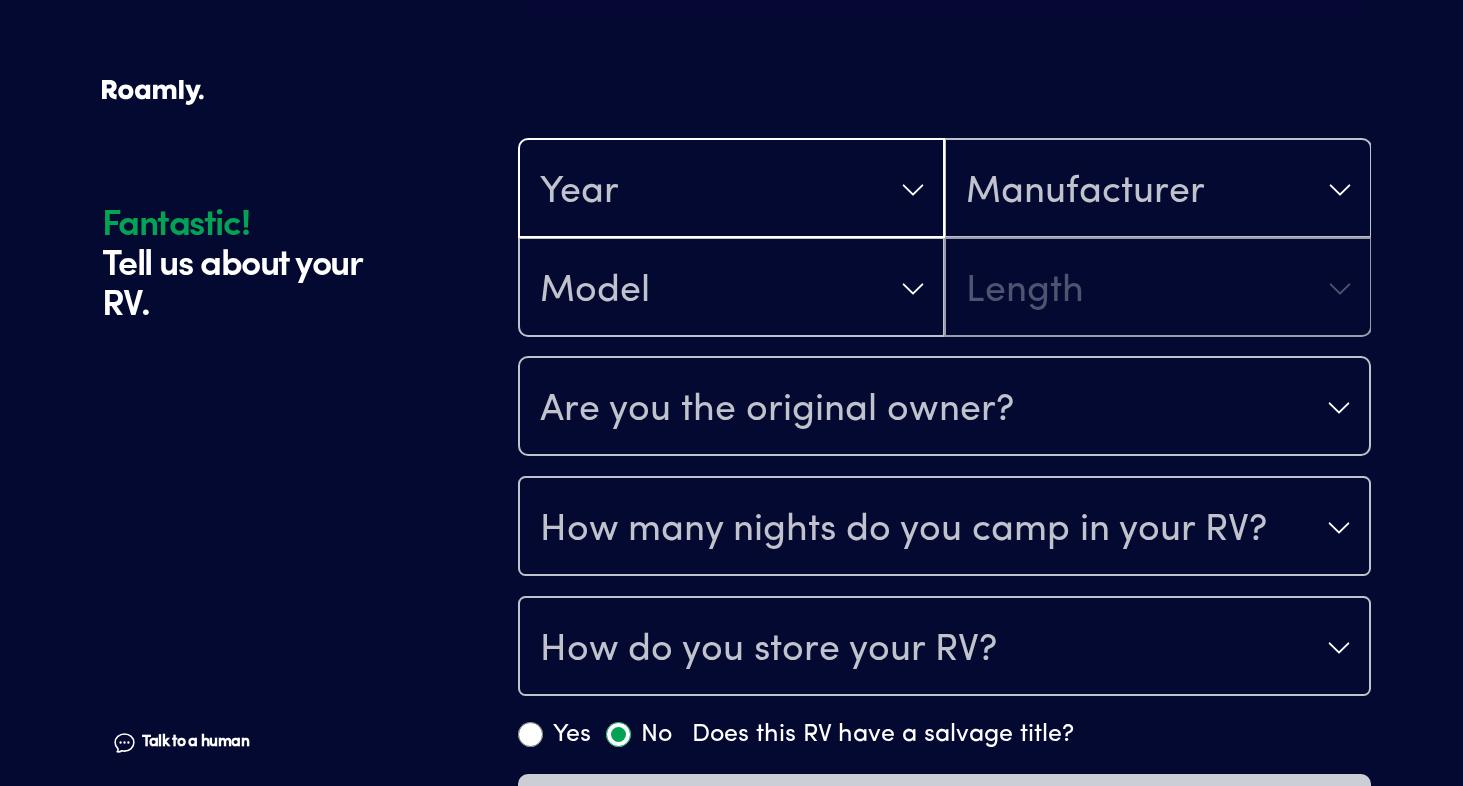 click on "Year" at bounding box center [731, 190] 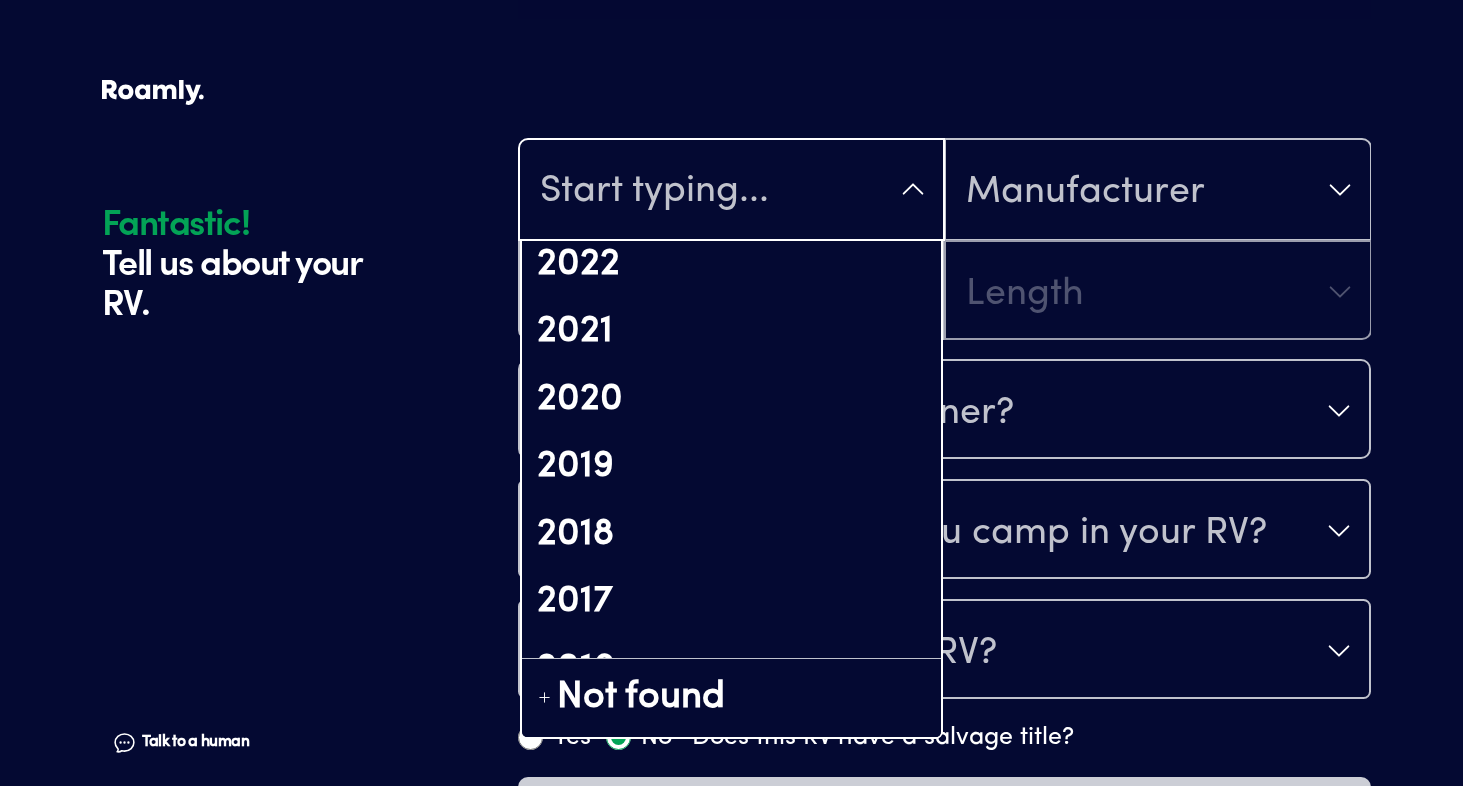 scroll, scrollTop: 362, scrollLeft: 0, axis: vertical 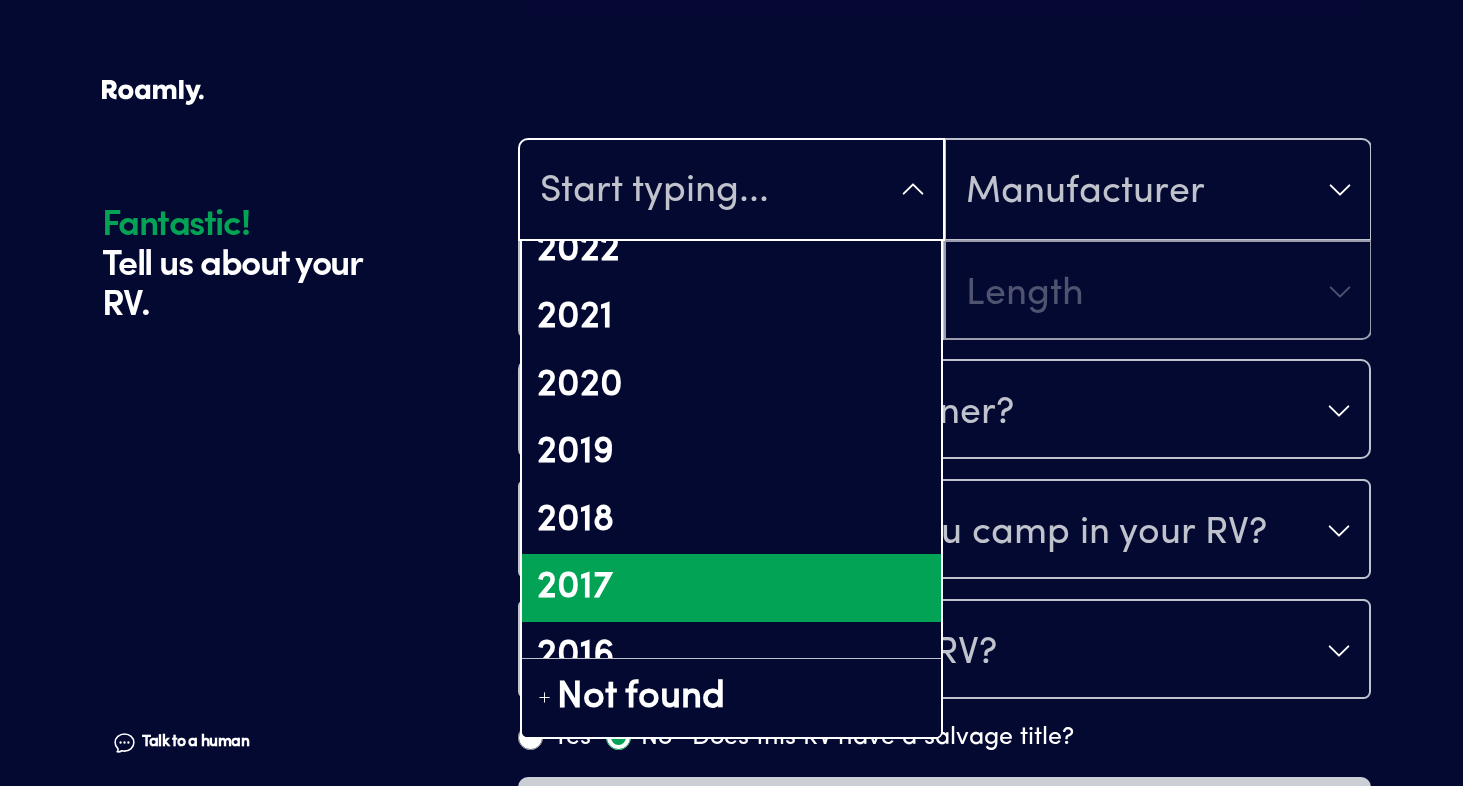 click on "2017" at bounding box center [731, 588] 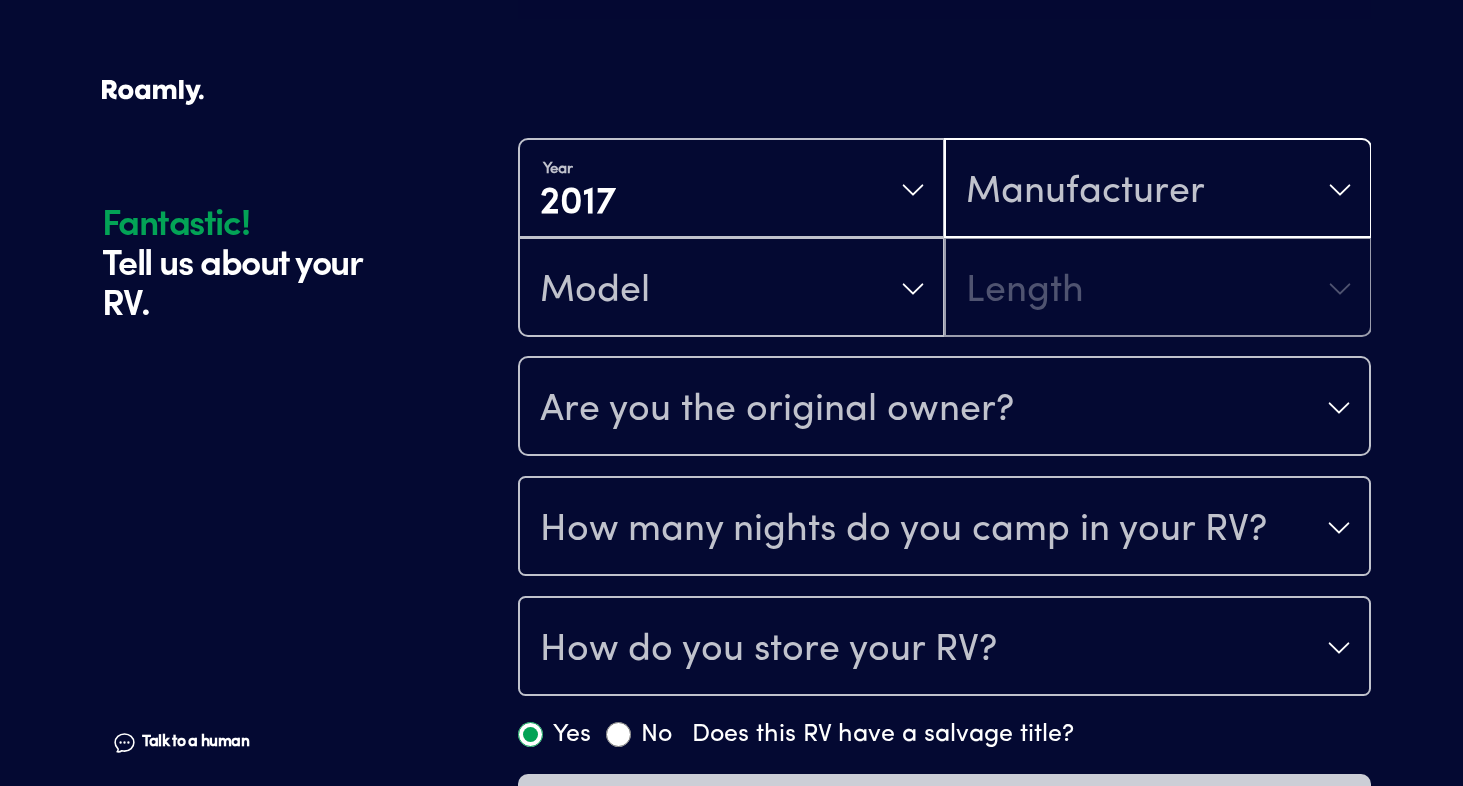 click on "Manufacturer" at bounding box center (1157, 190) 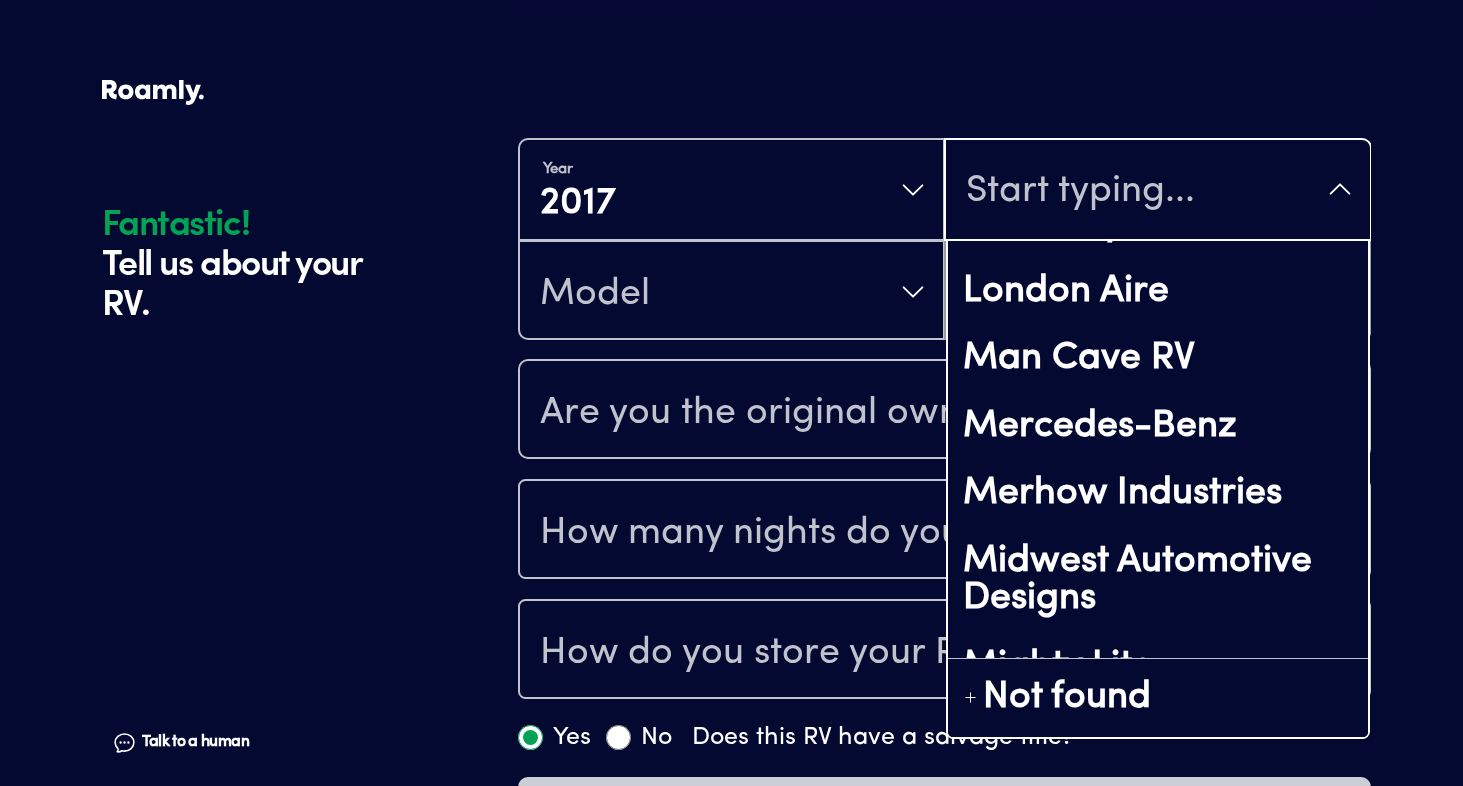 scroll, scrollTop: 8208, scrollLeft: 0, axis: vertical 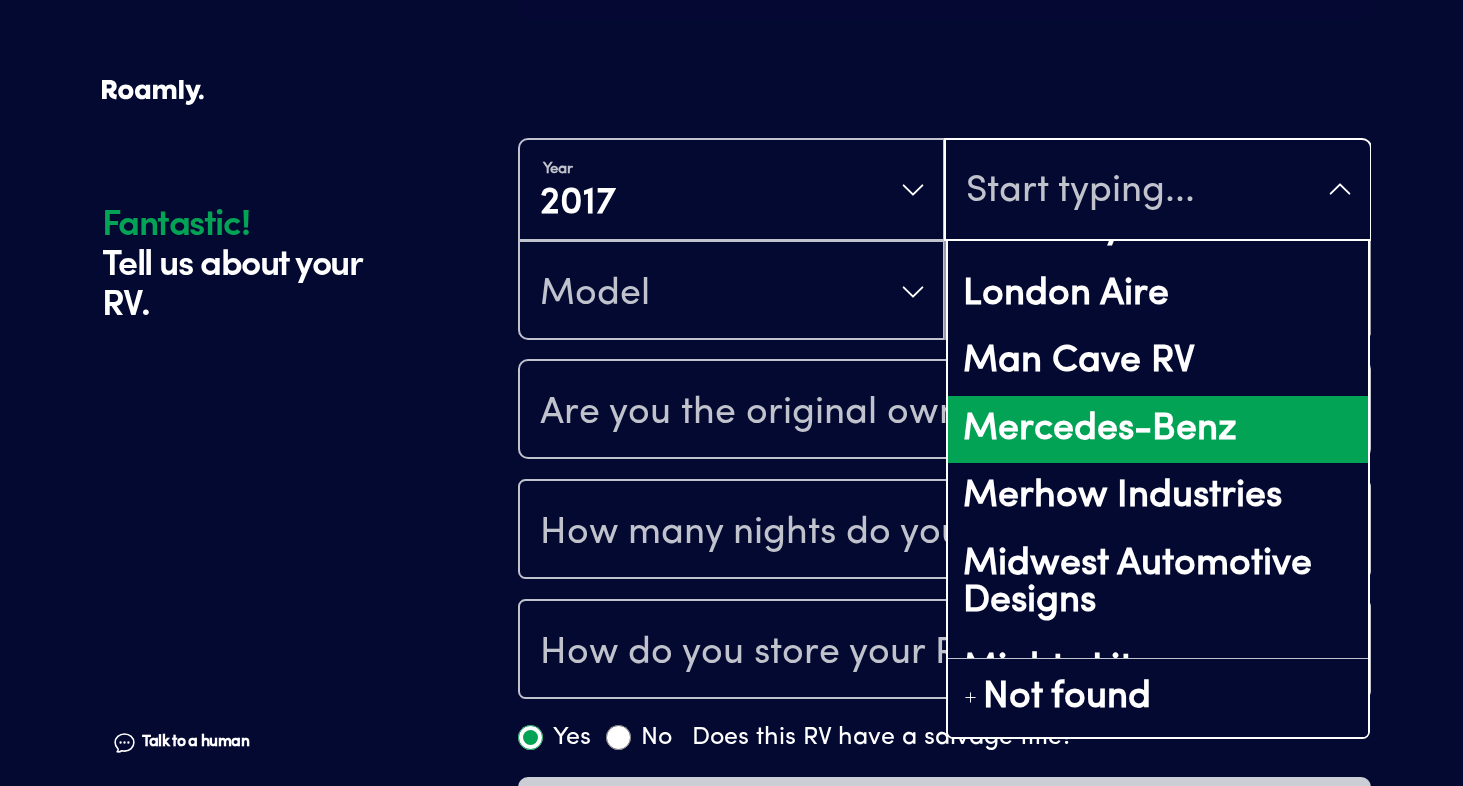 click on "Mercedes-Benz" at bounding box center (1157, 430) 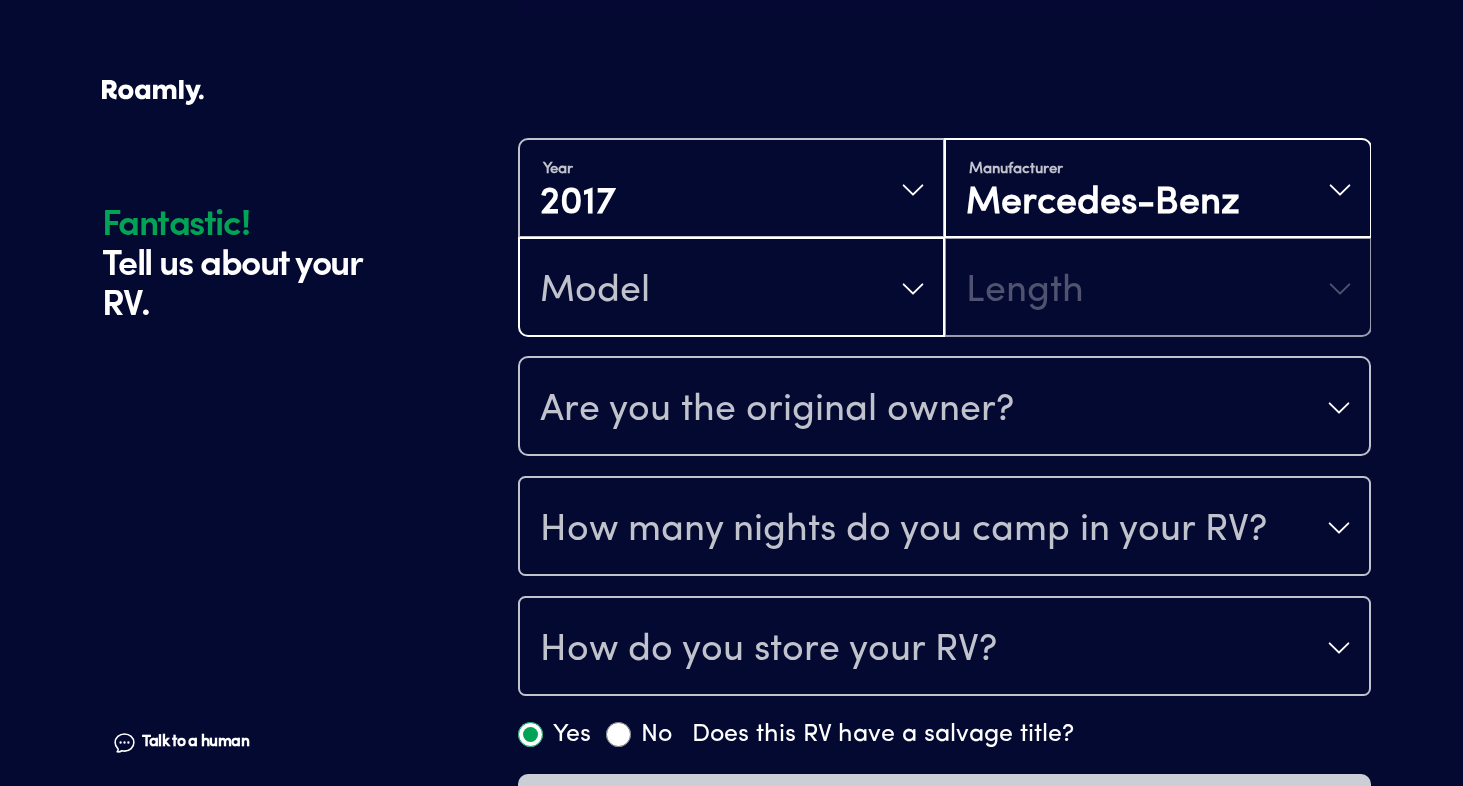 click on "Model" at bounding box center [731, 289] 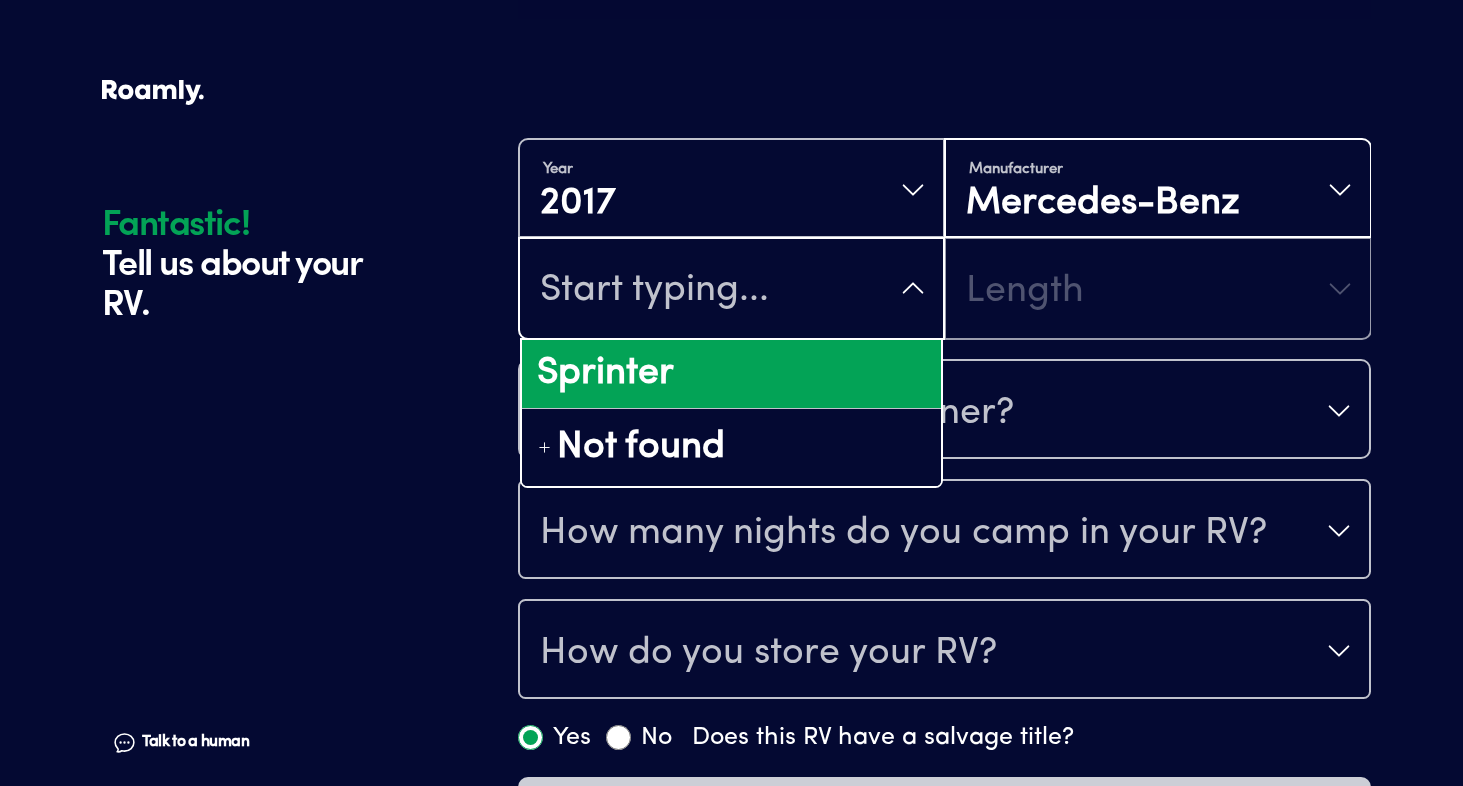 click on "Sprinter" at bounding box center [731, 374] 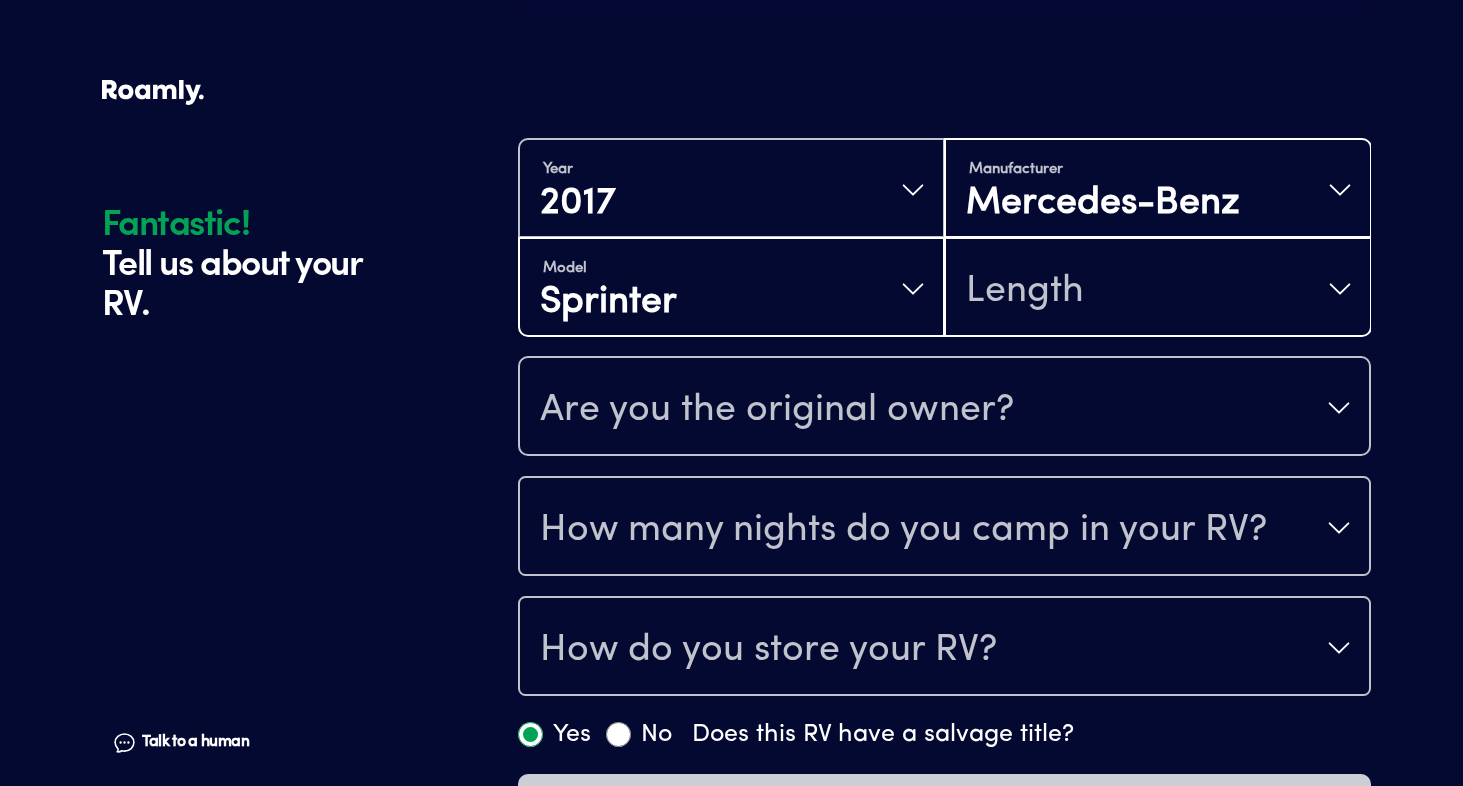 click on "Length" at bounding box center [1025, 291] 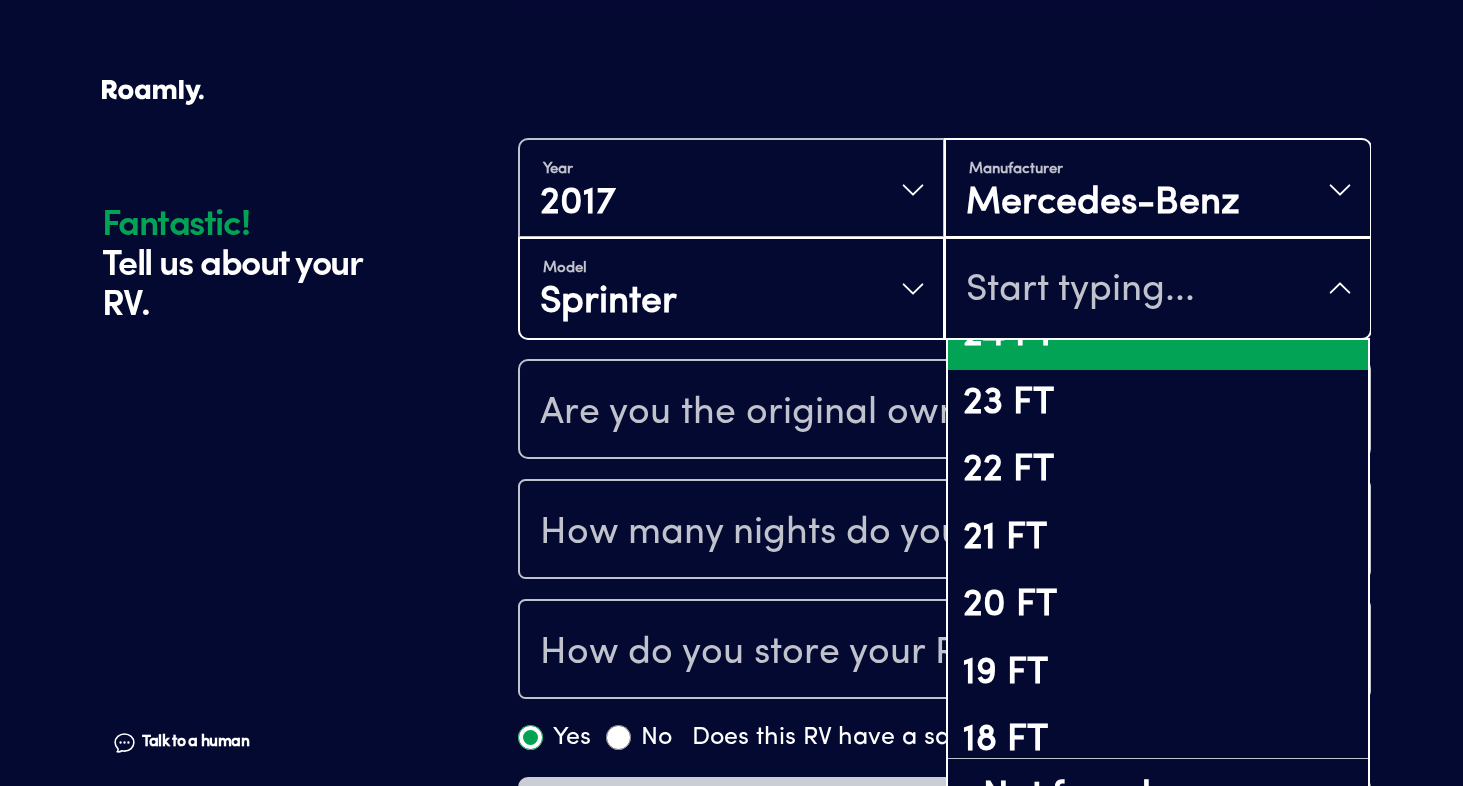 scroll, scrollTop: 55, scrollLeft: 0, axis: vertical 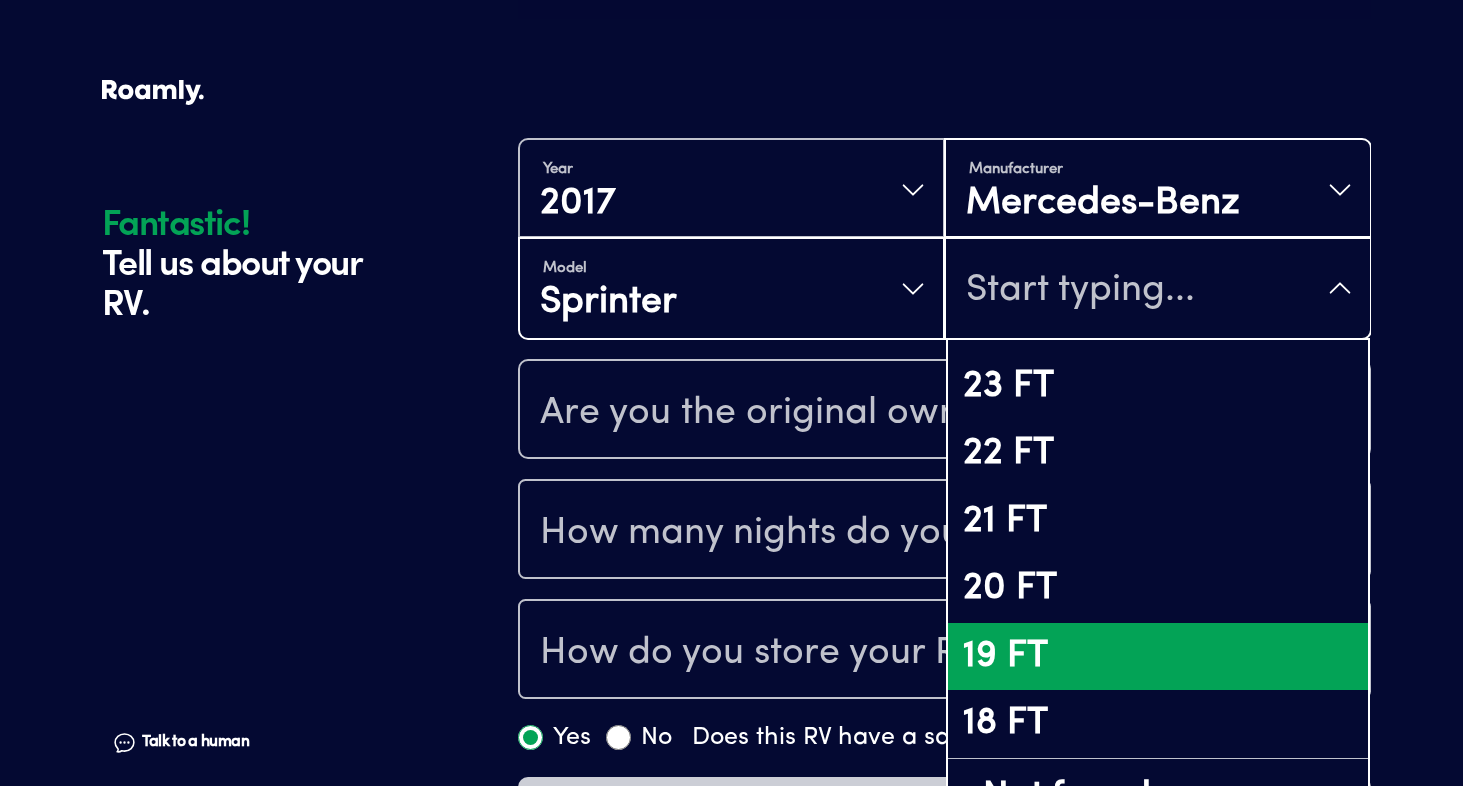 click on "19 FT" at bounding box center [1157, 657] 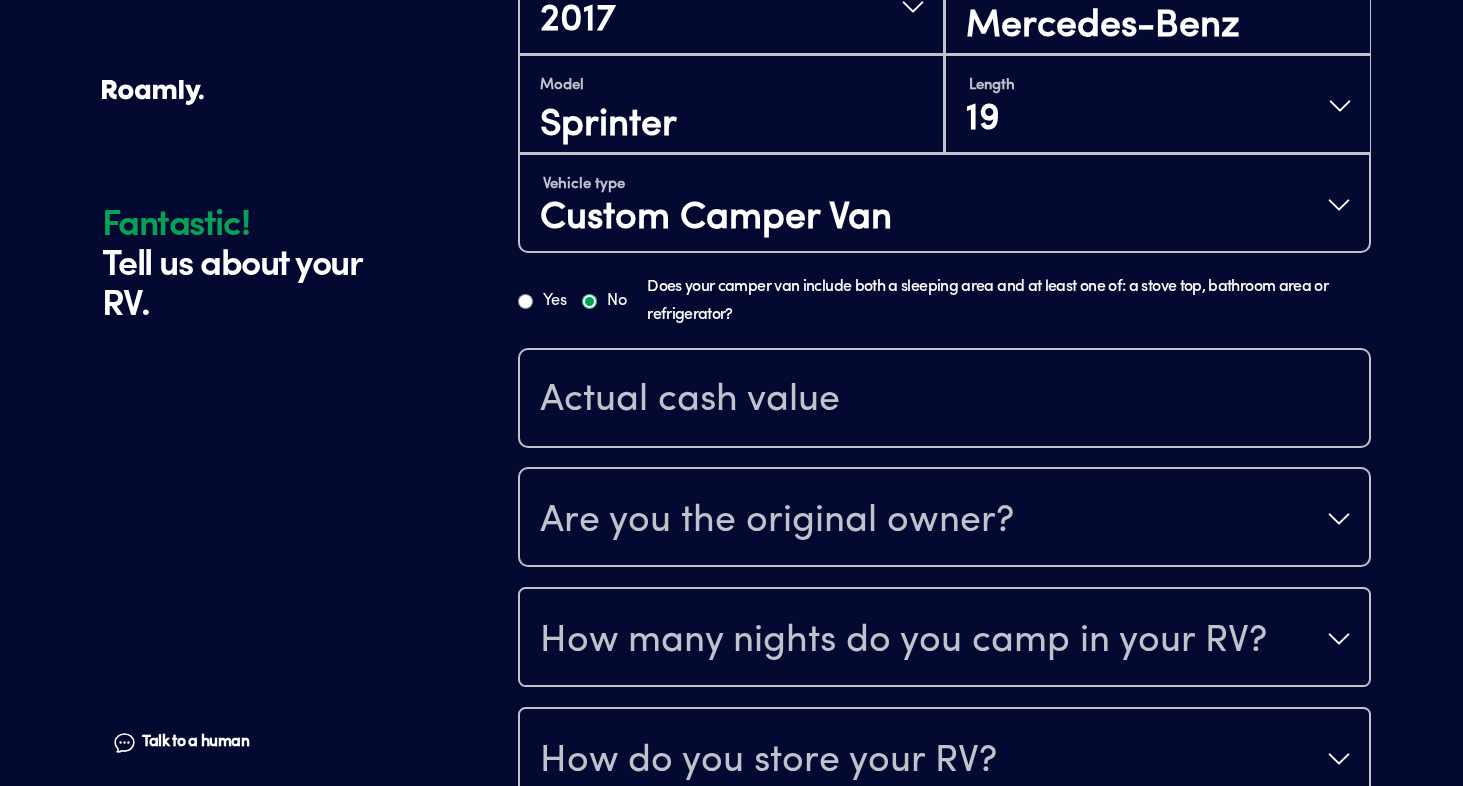 scroll, scrollTop: 609, scrollLeft: 0, axis: vertical 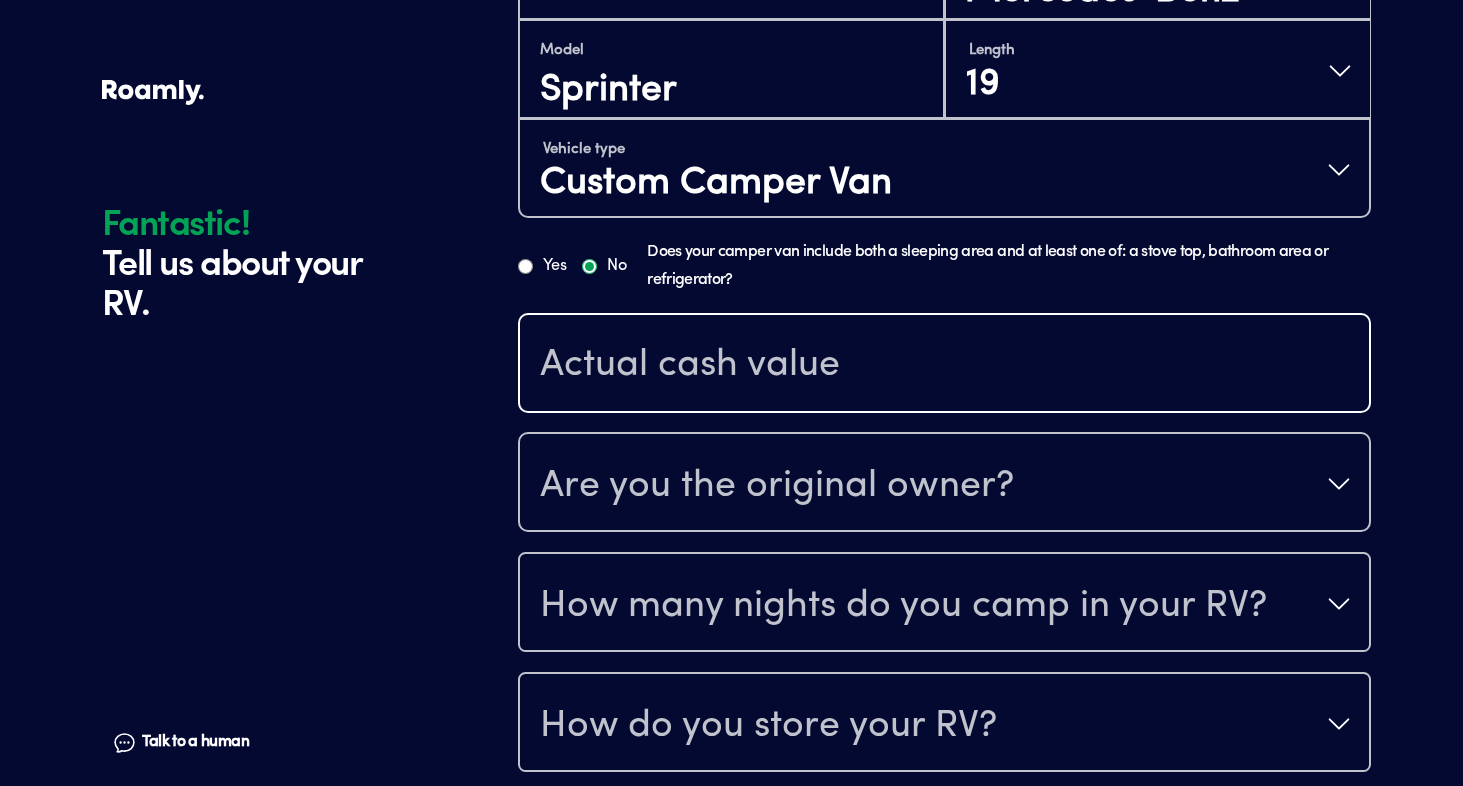 click at bounding box center [944, 365] 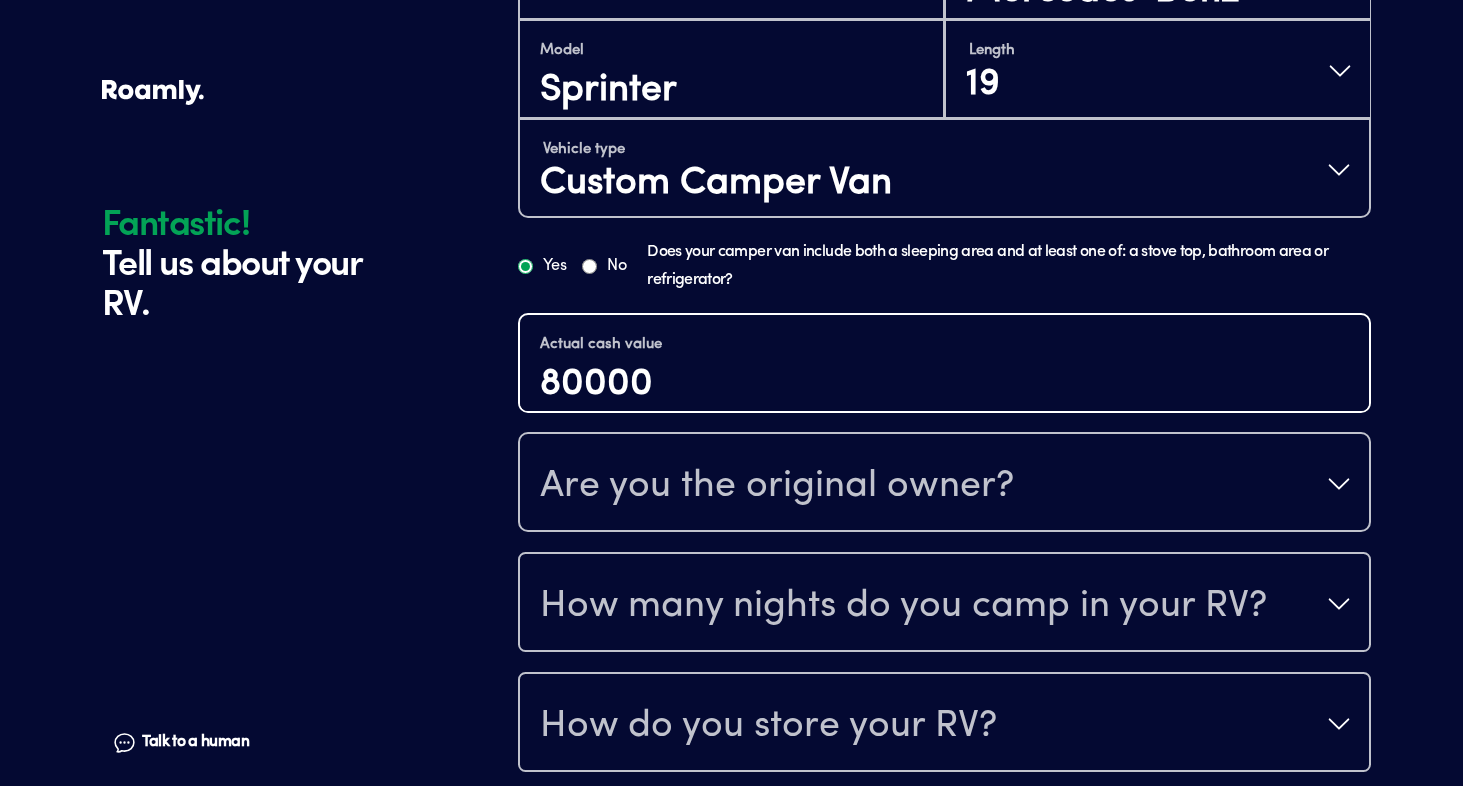 type on "80000" 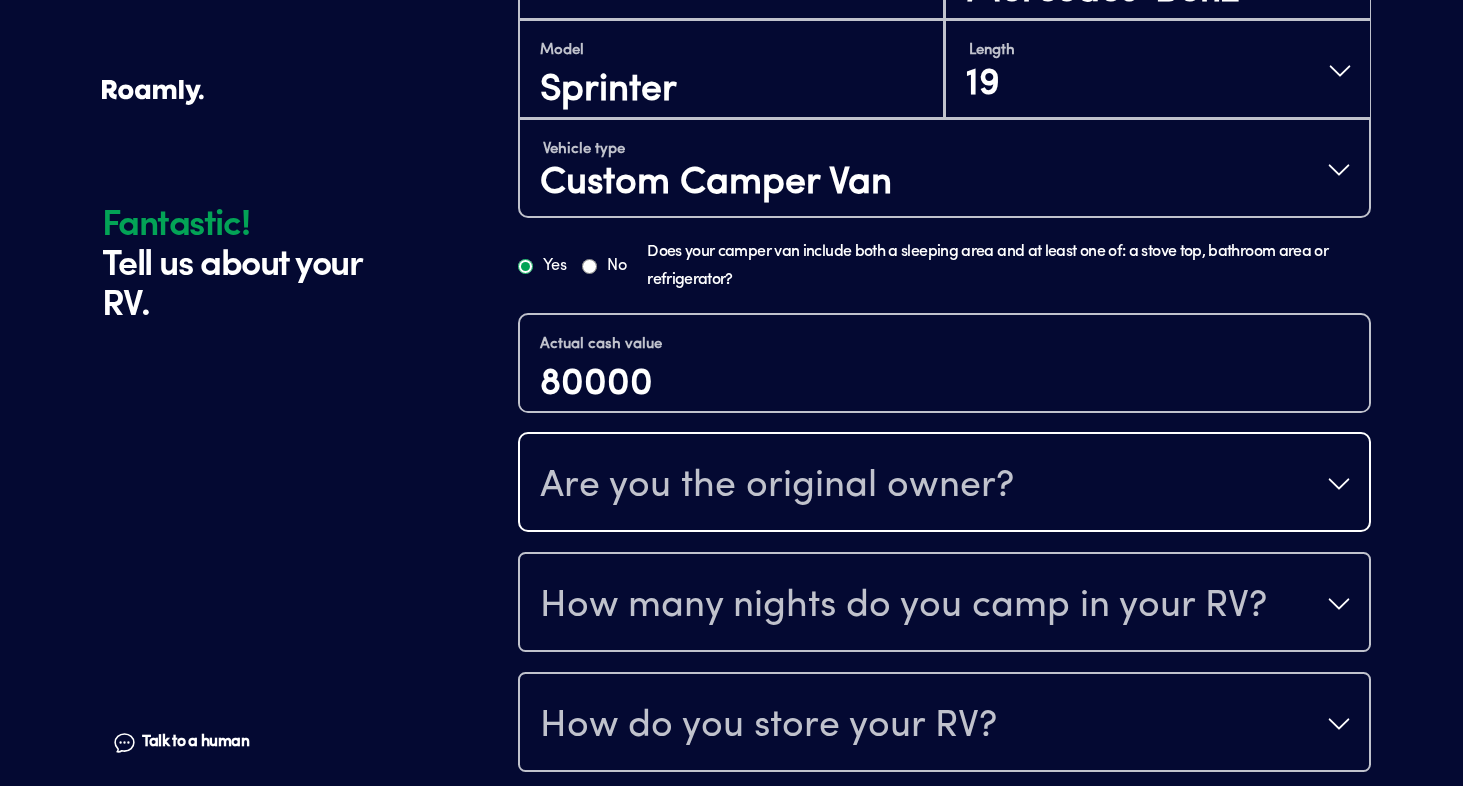 type 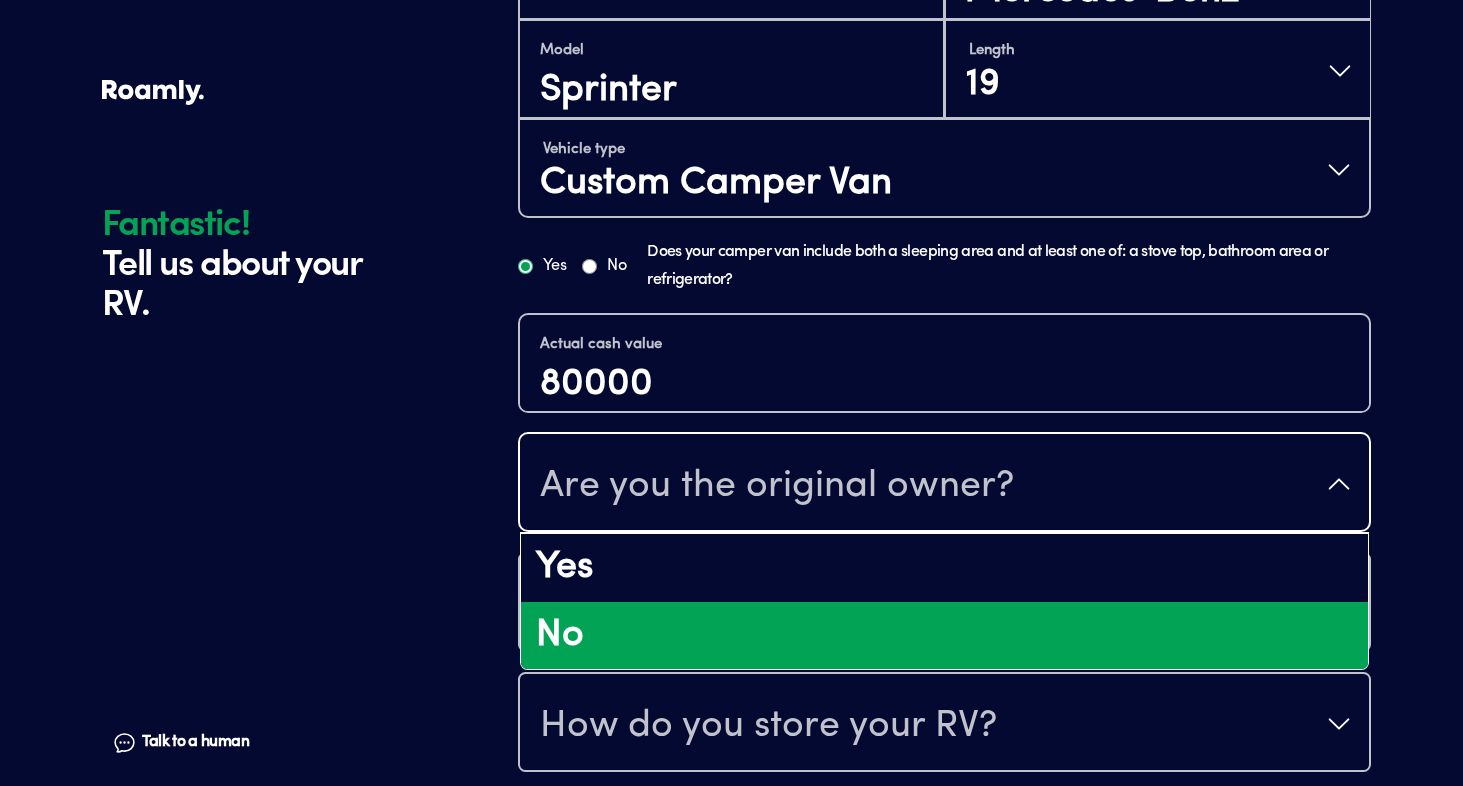 click on "No" at bounding box center (944, 636) 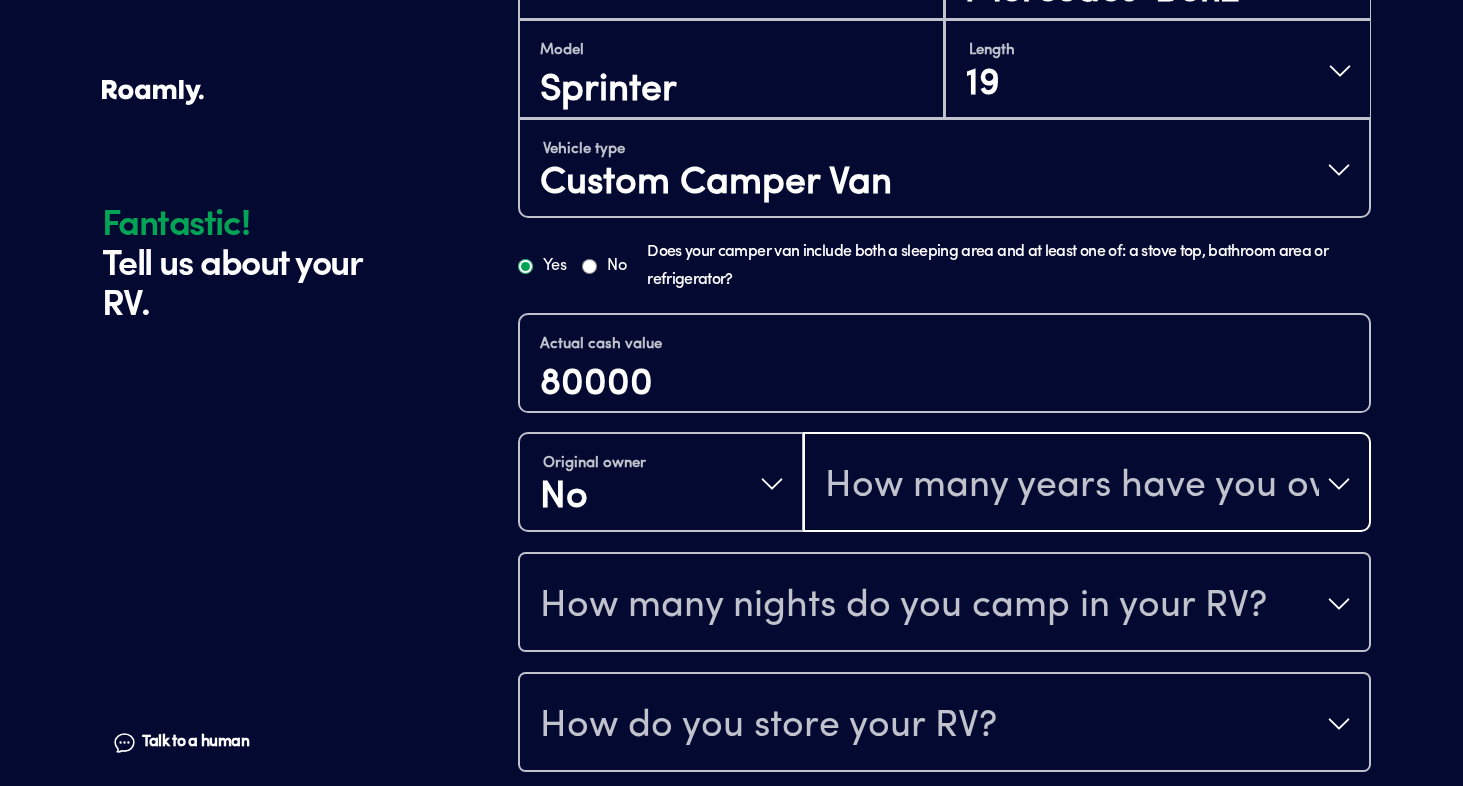 click on "How many years have you owned it?" at bounding box center (1072, 486) 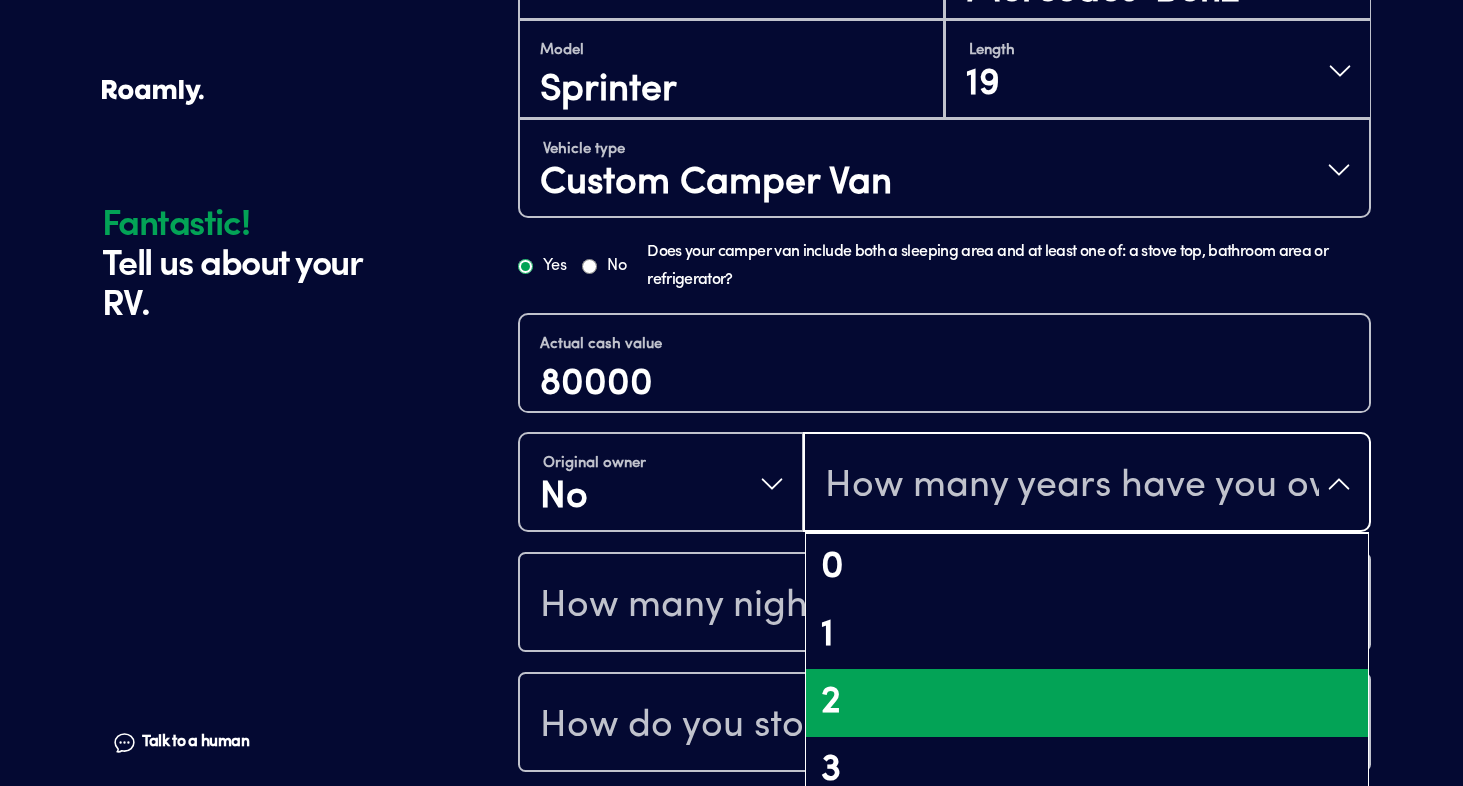 click on "2" at bounding box center [1087, 703] 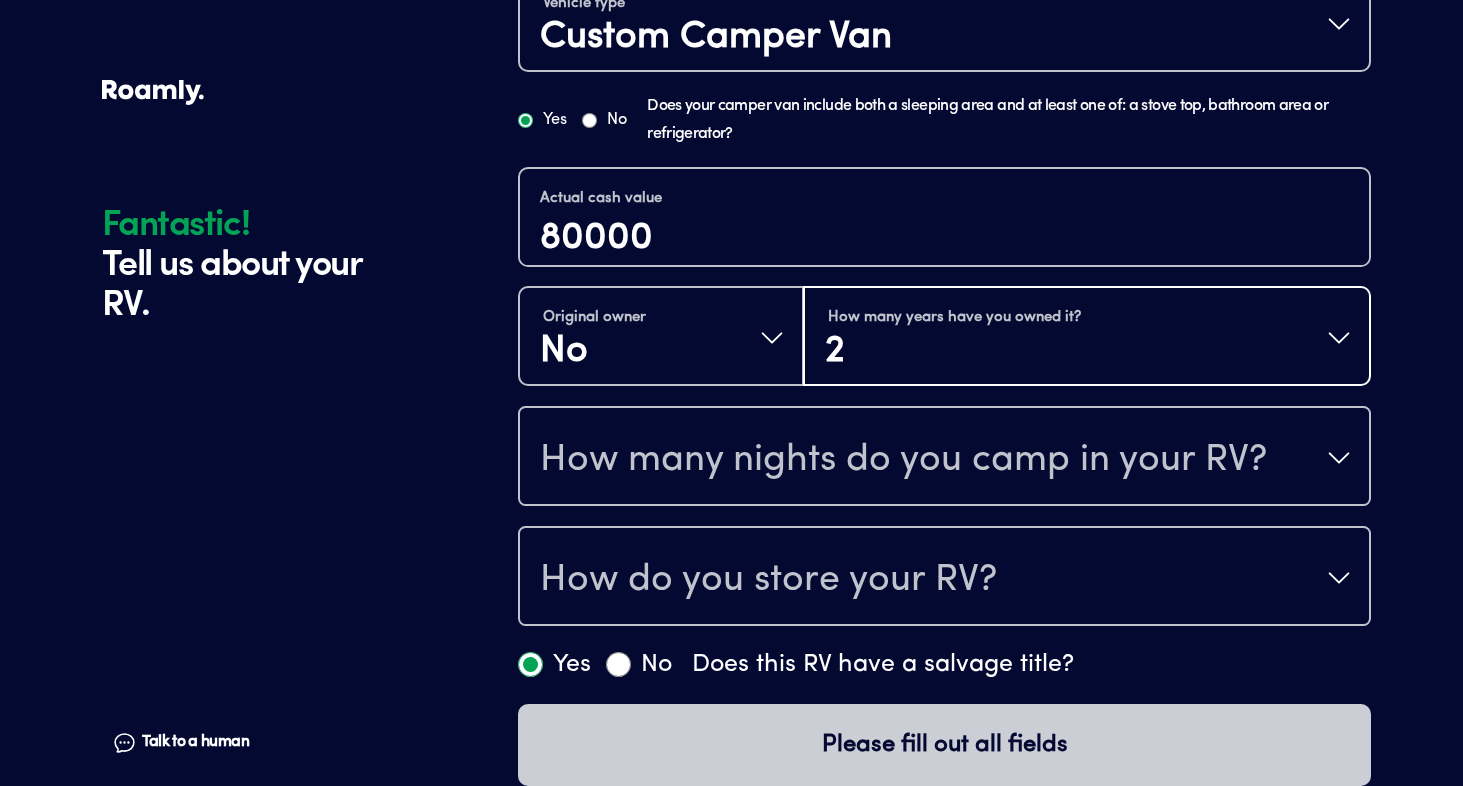 scroll, scrollTop: 762, scrollLeft: 0, axis: vertical 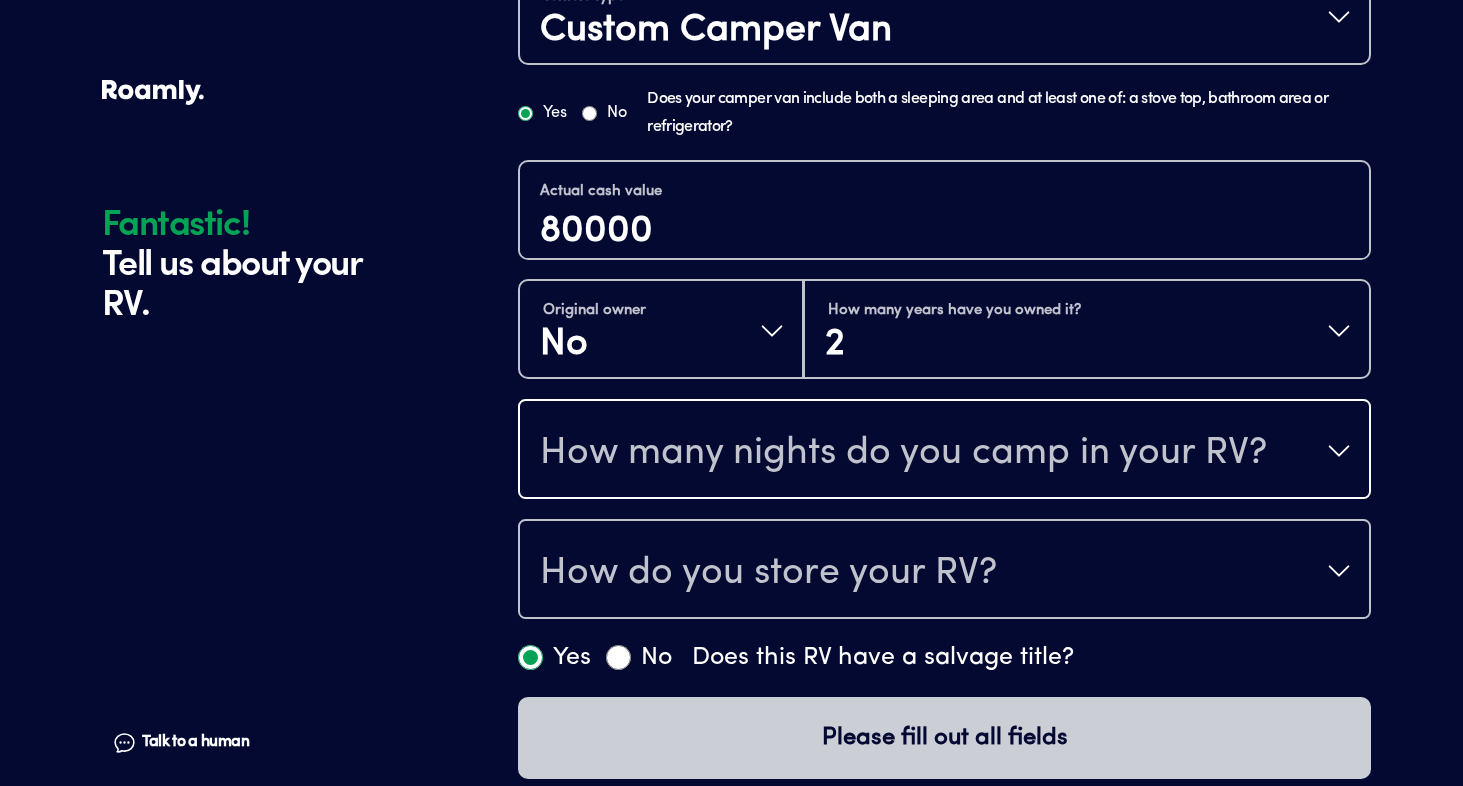 click on "How many nights do you camp in your RV?" at bounding box center [944, 451] 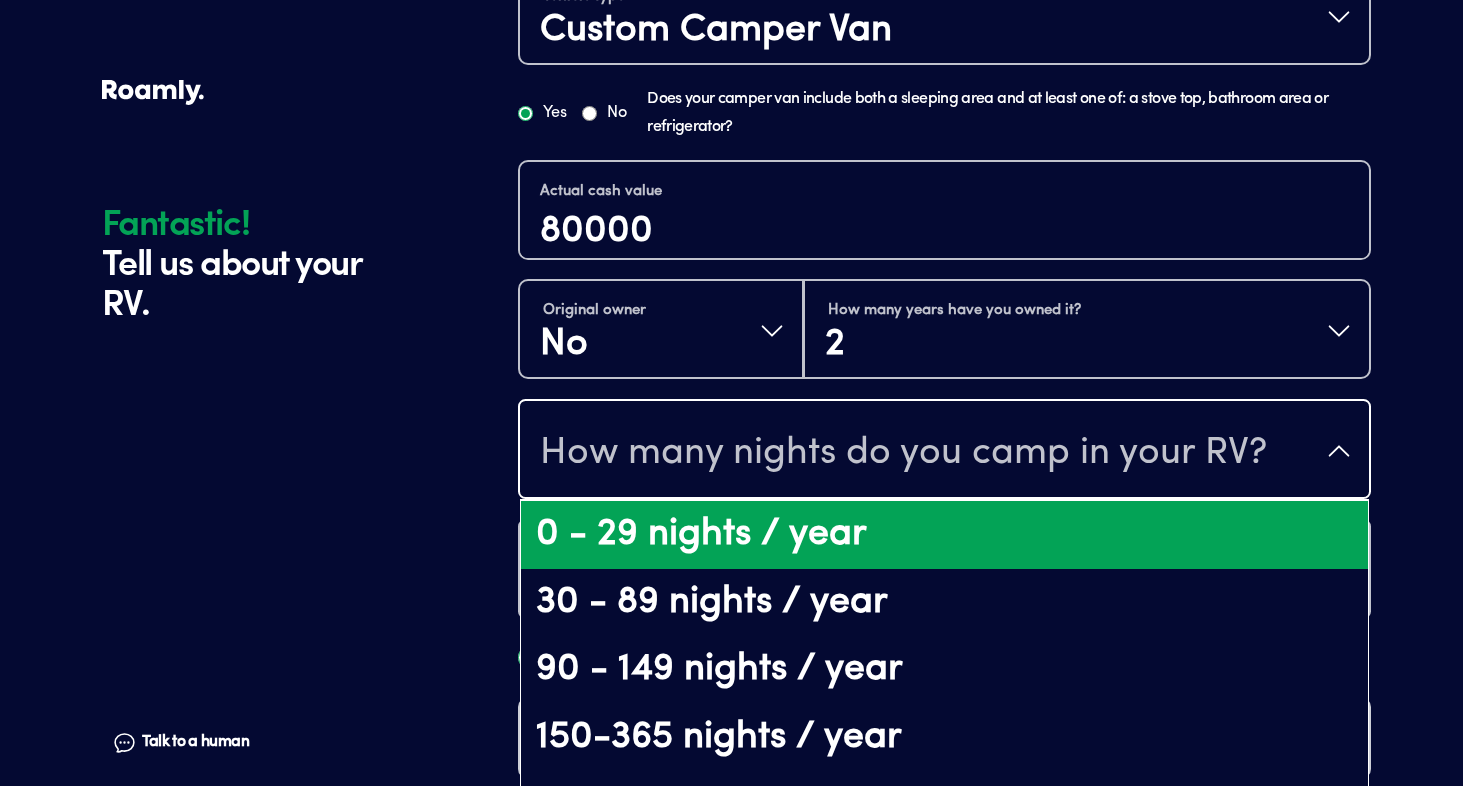 click on "0 - 29 nights / year" at bounding box center [944, 535] 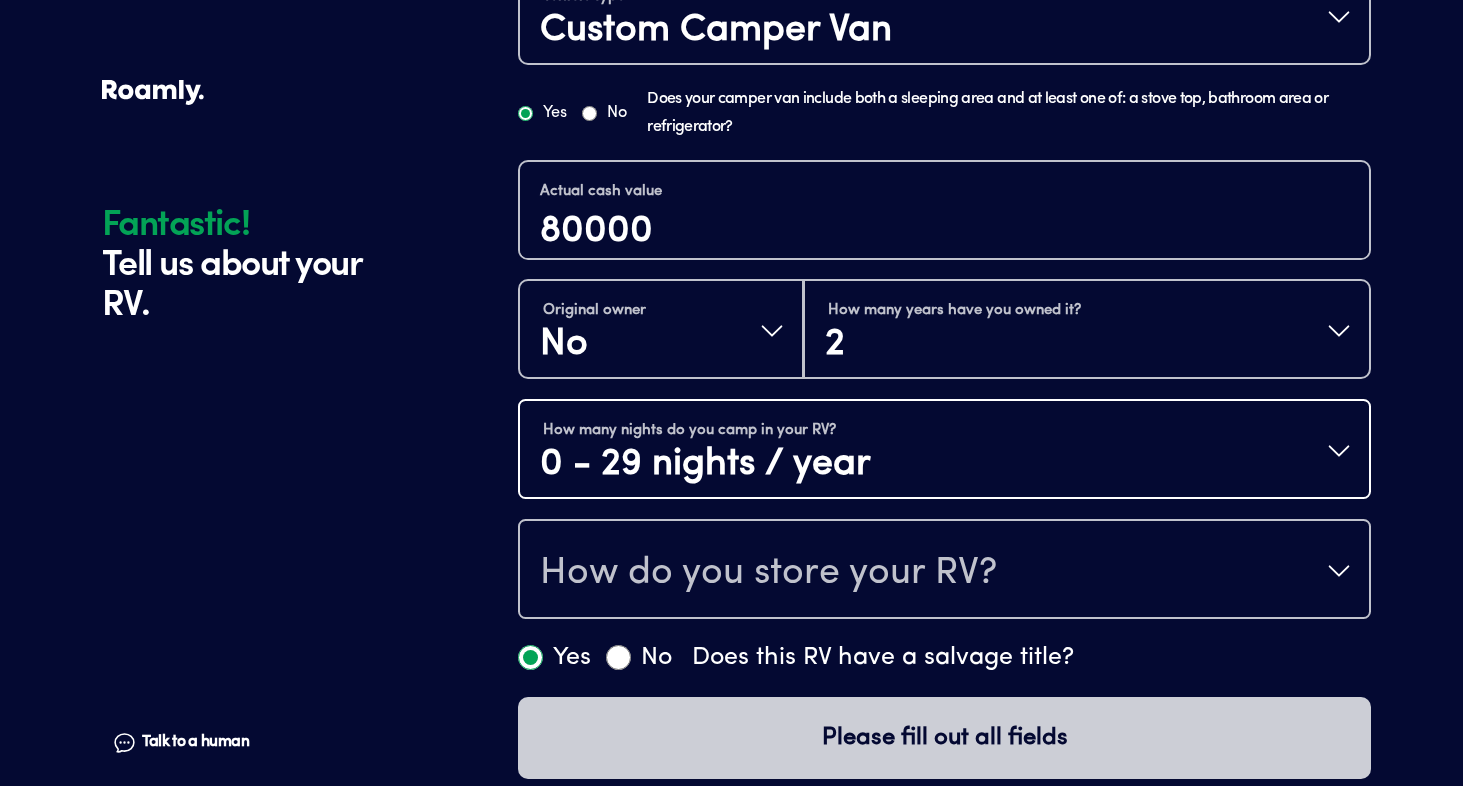 scroll, scrollTop: 784, scrollLeft: 0, axis: vertical 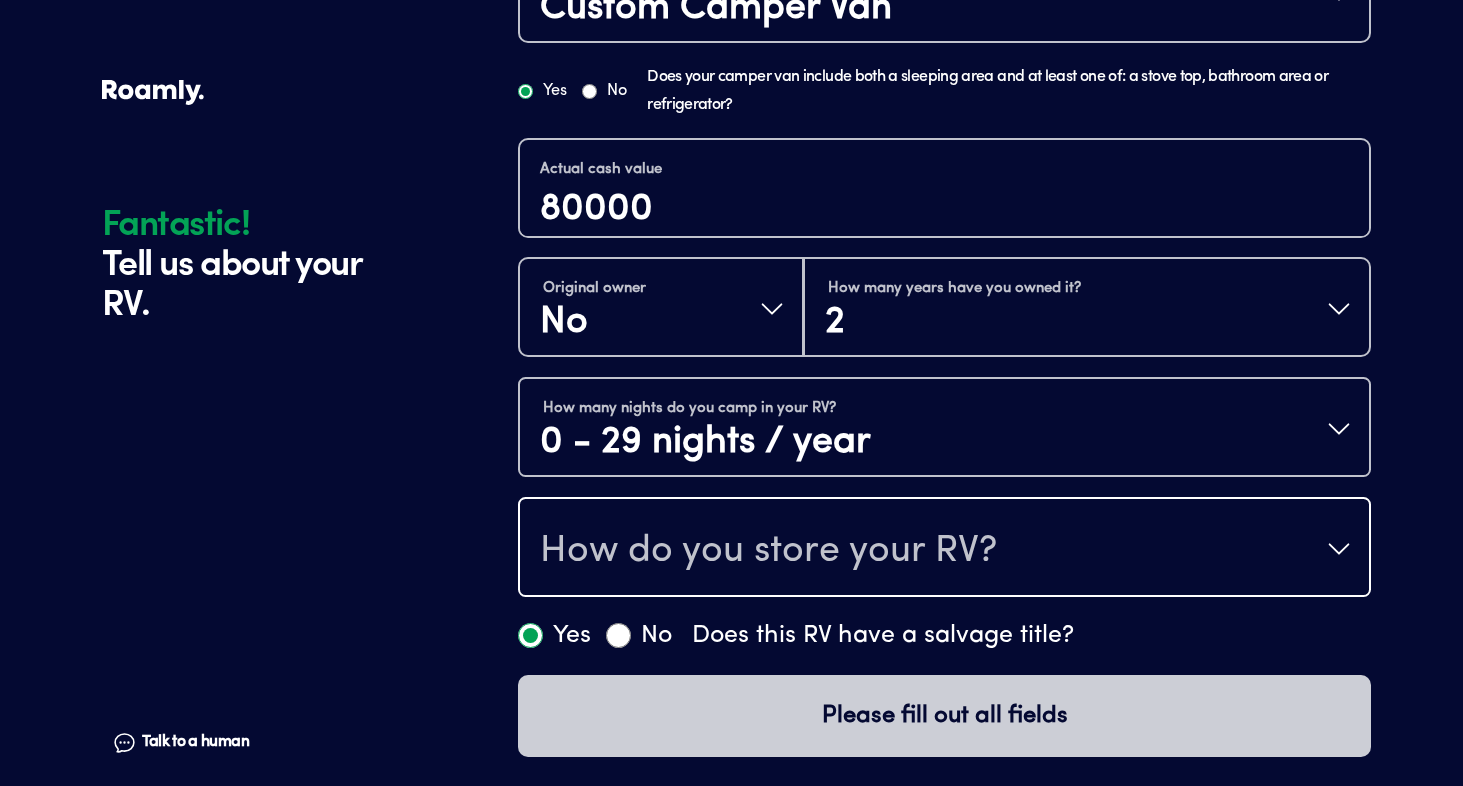 click on "How do you store your RV?" at bounding box center [944, 549] 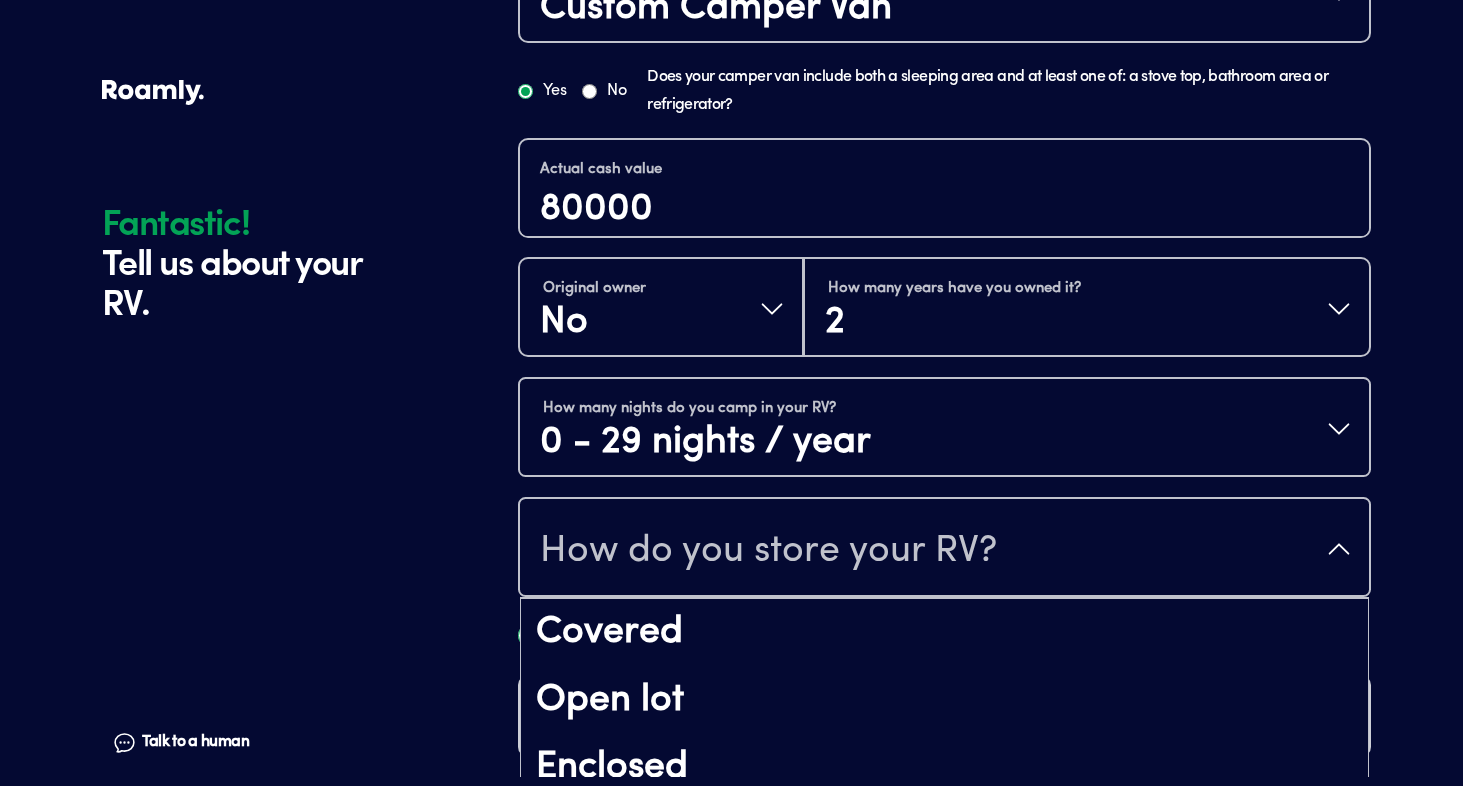 scroll, scrollTop: 26, scrollLeft: 0, axis: vertical 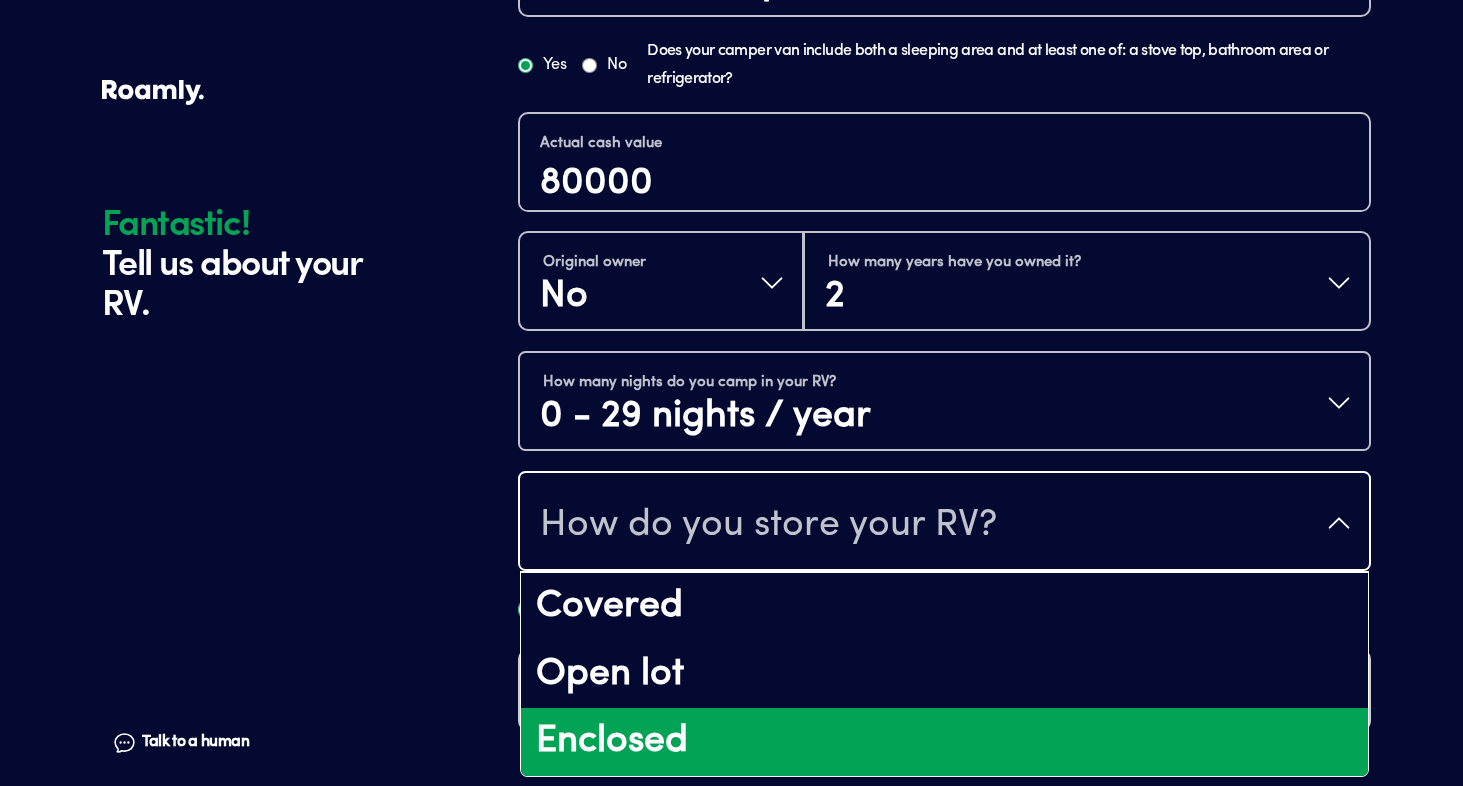 click on "Enclosed" at bounding box center [944, 742] 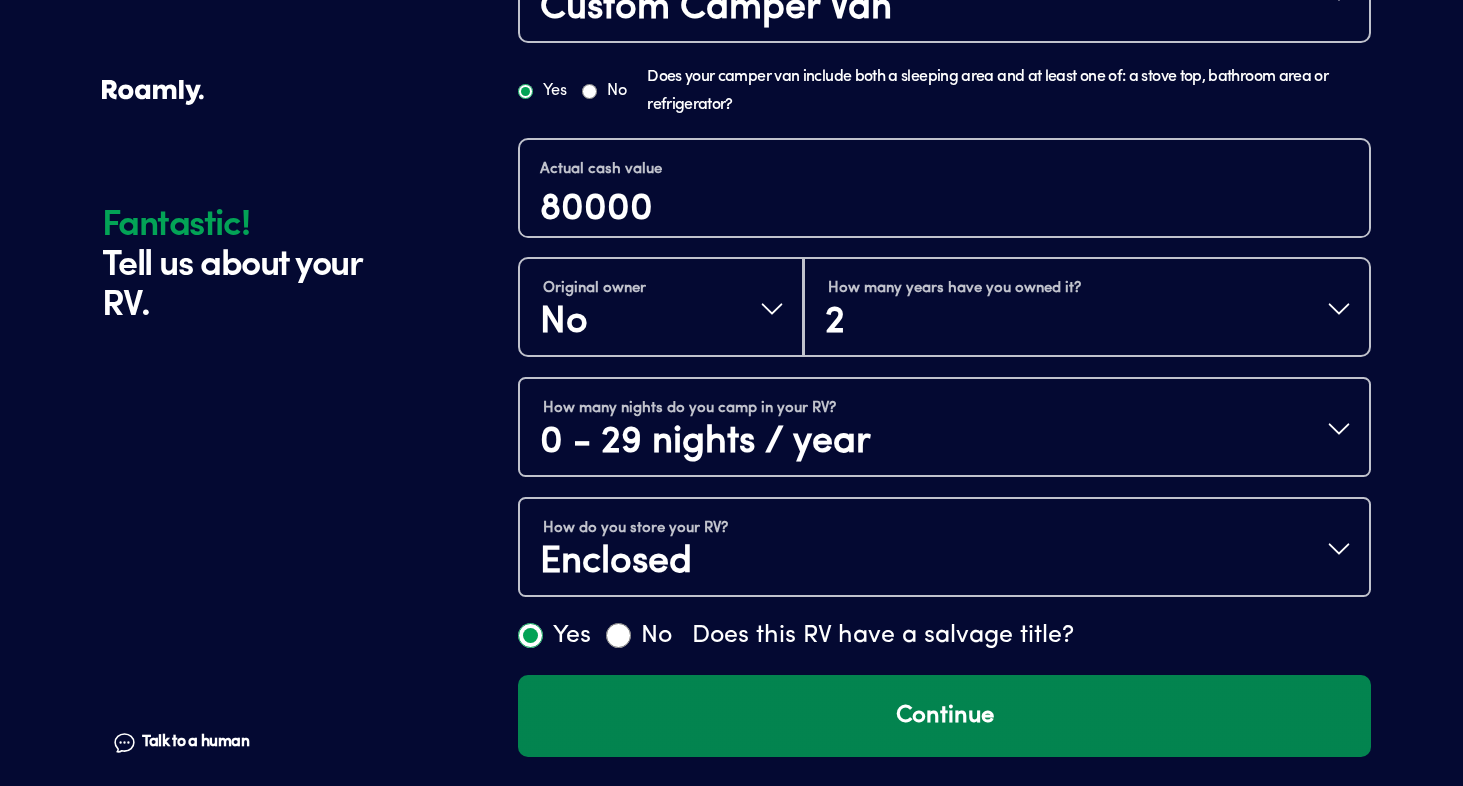click on "Continue" at bounding box center [944, 716] 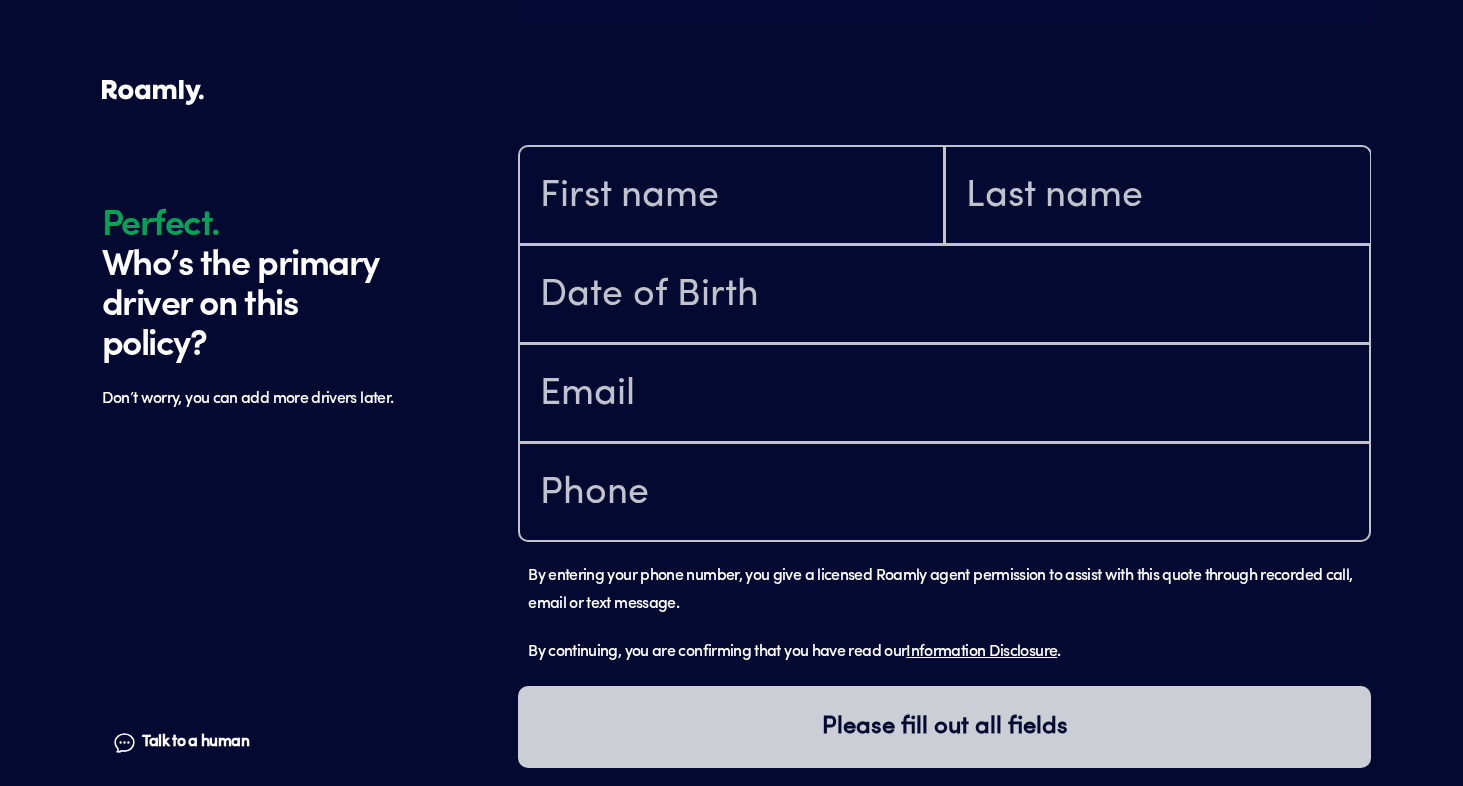 scroll, scrollTop: 1478, scrollLeft: 0, axis: vertical 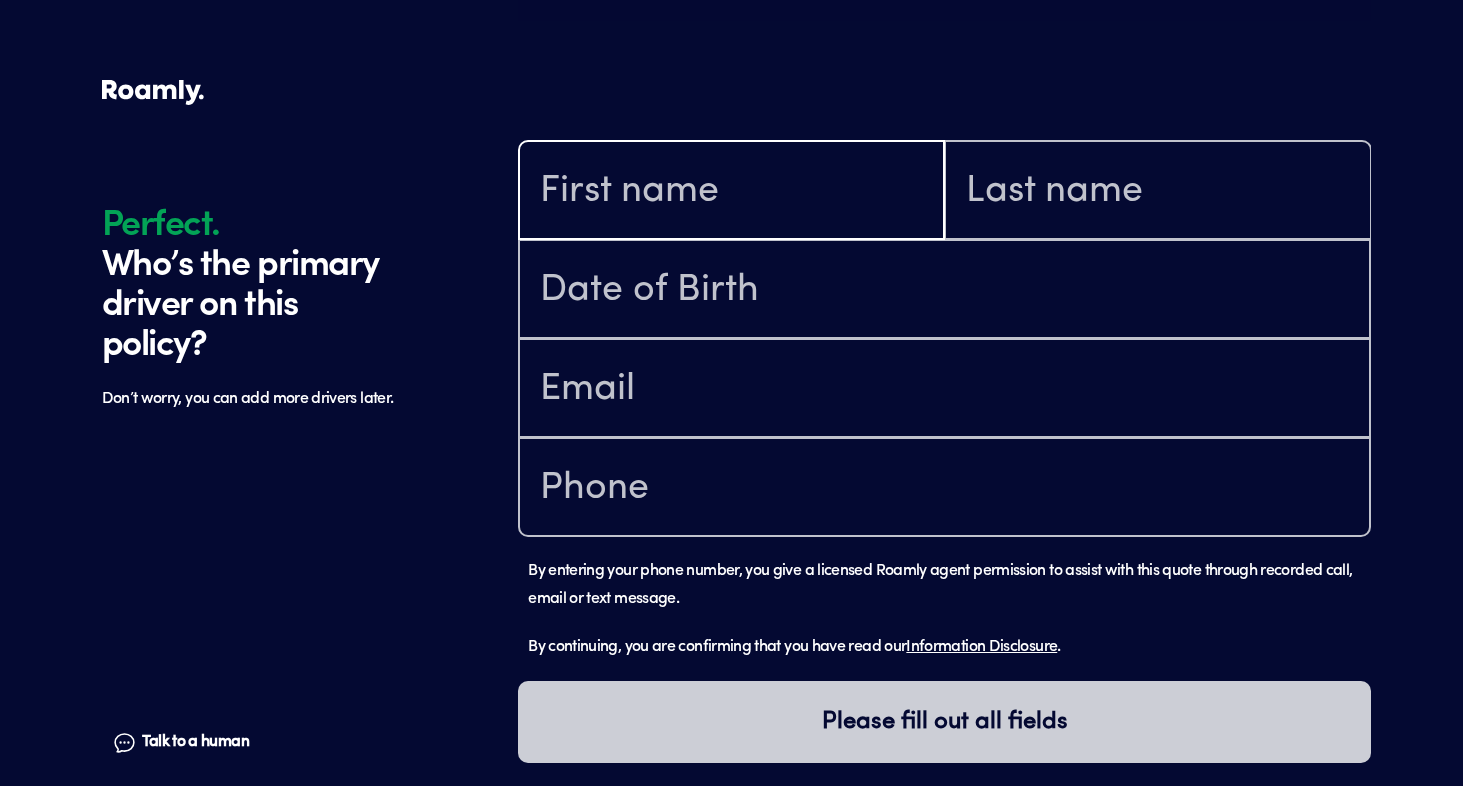 click at bounding box center (731, 192) 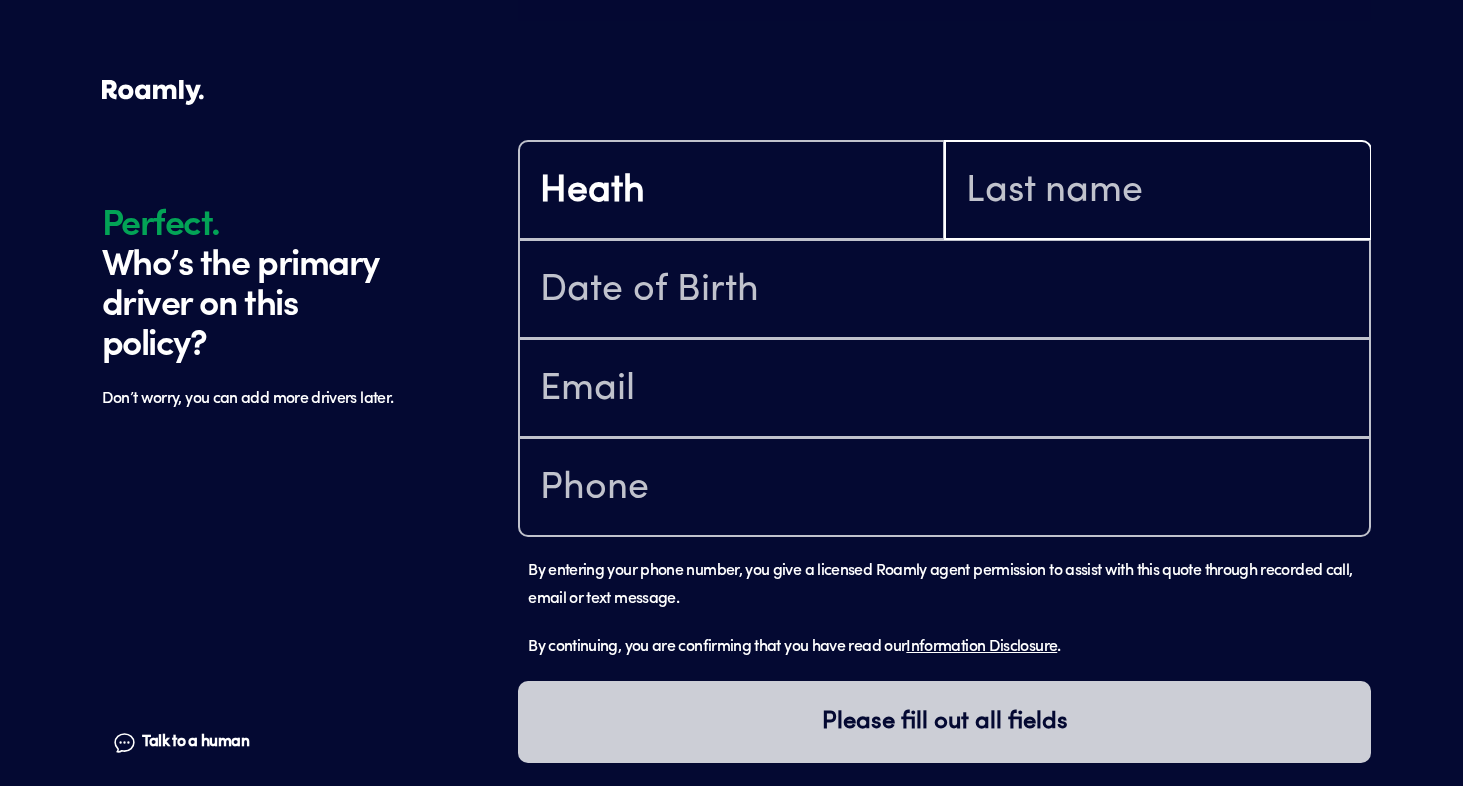type on "[PERSON_NAME]" 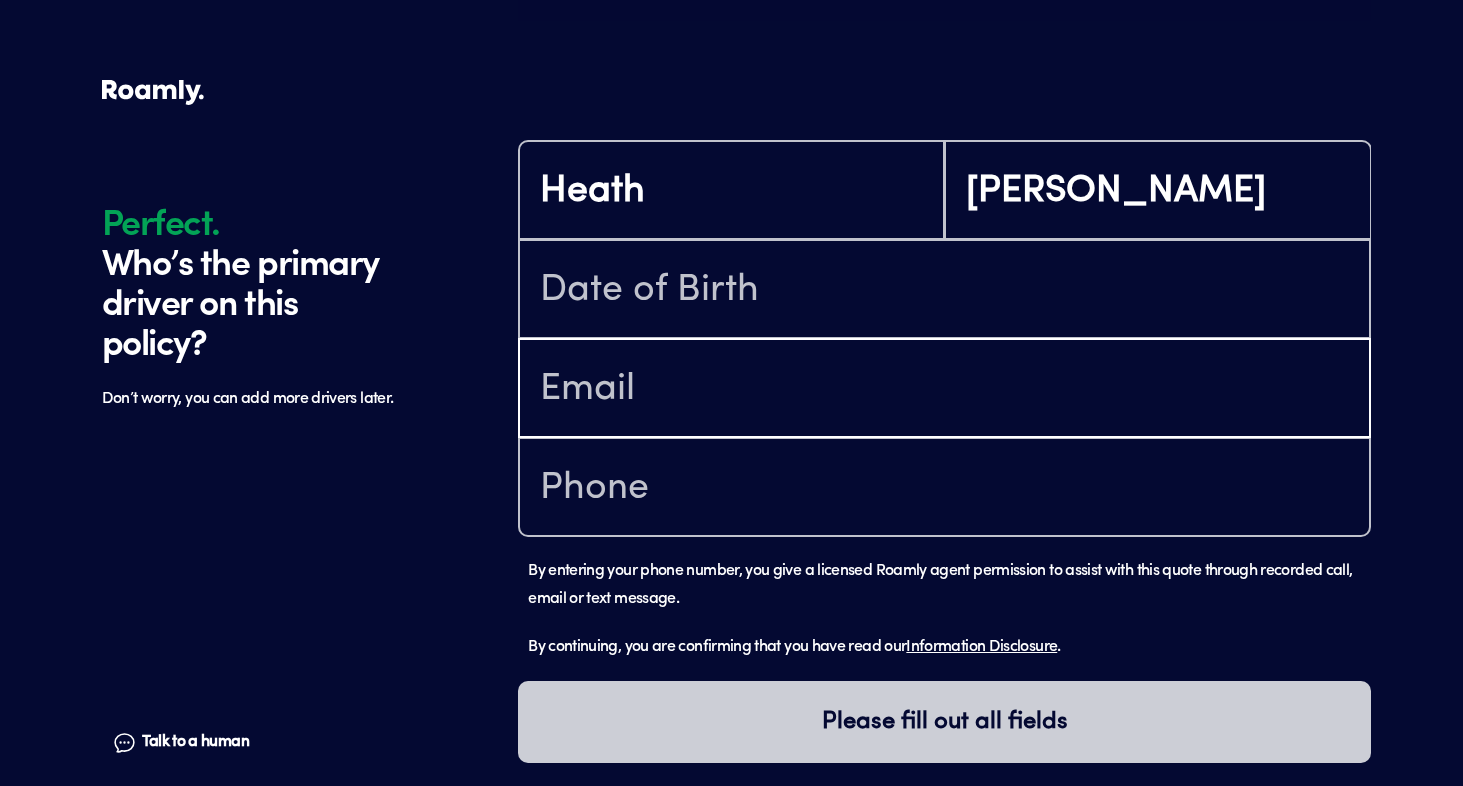 type on "[EMAIL_ADDRESS][PERSON_NAME][DOMAIN_NAME]" 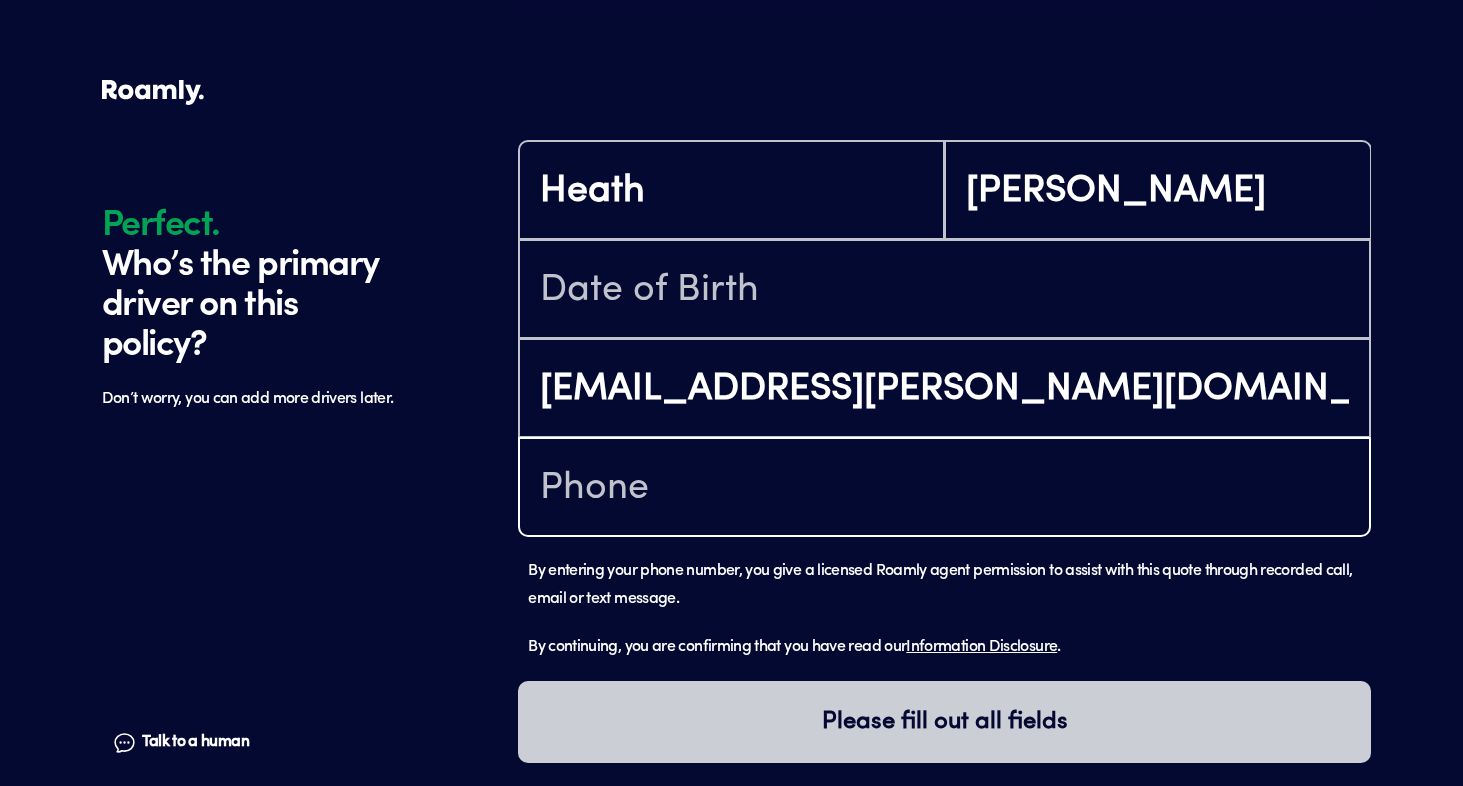 type on "[PHONE_NUMBER]" 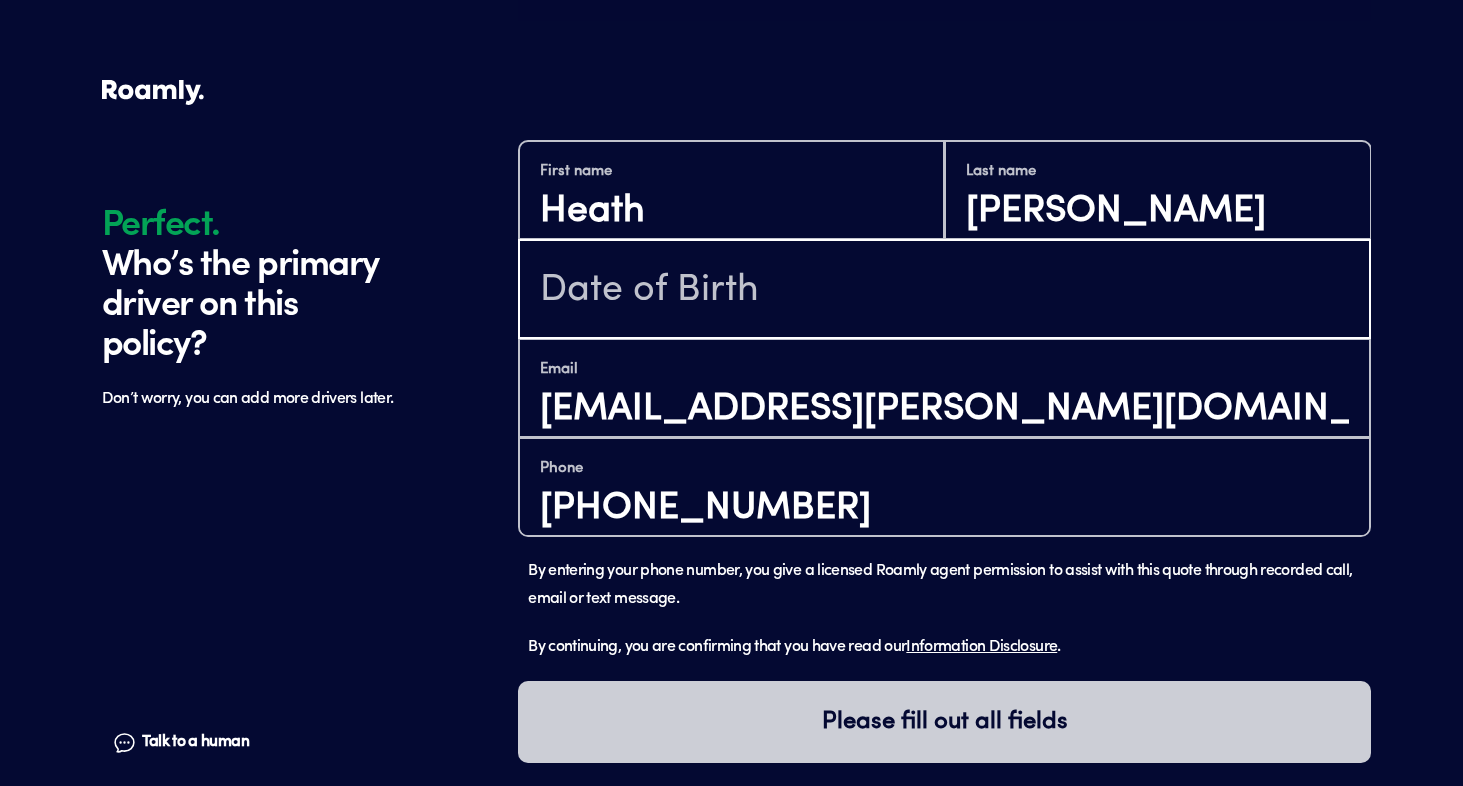 click at bounding box center [944, 291] 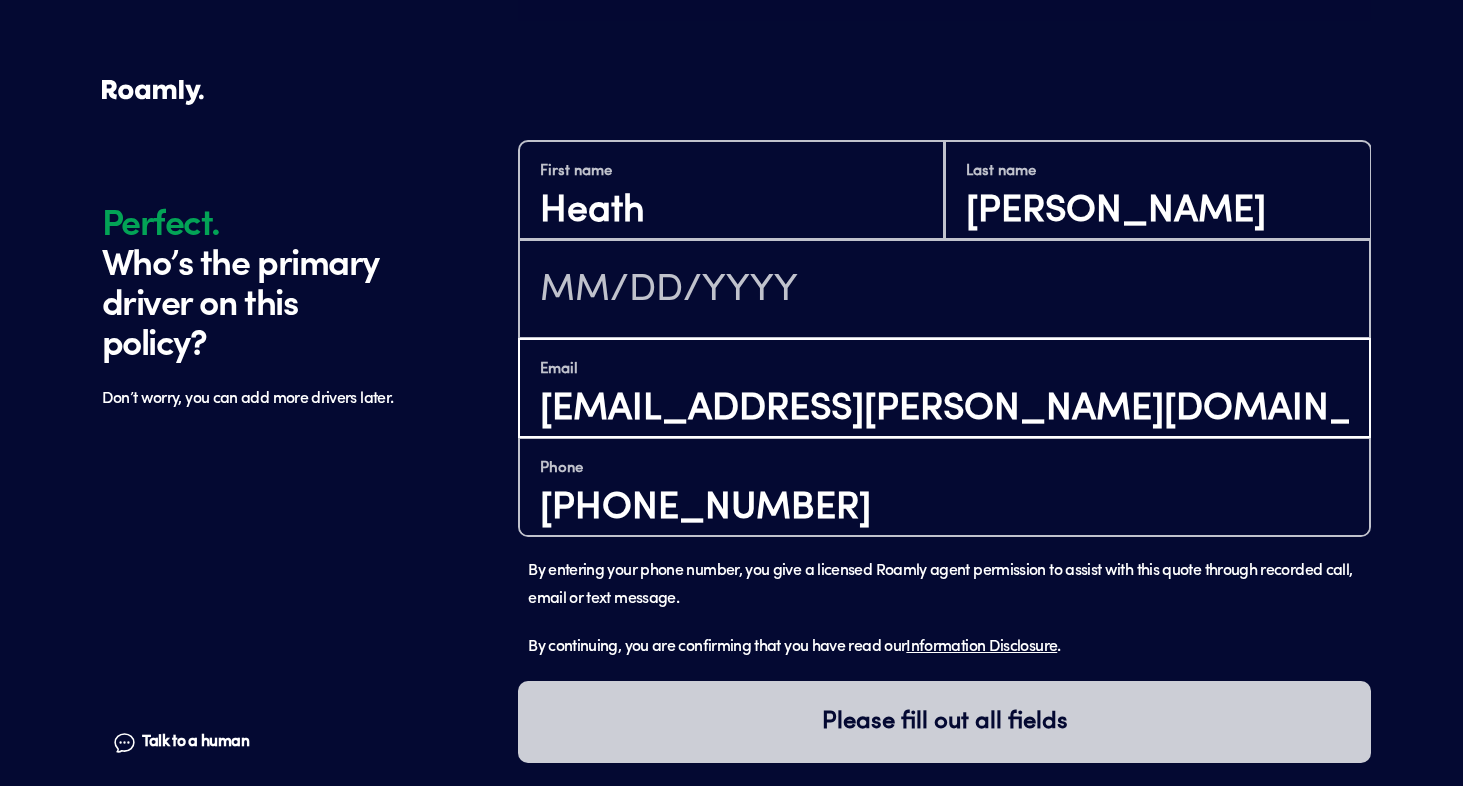 click on "[EMAIL_ADDRESS][PERSON_NAME][DOMAIN_NAME]" at bounding box center [944, 409] 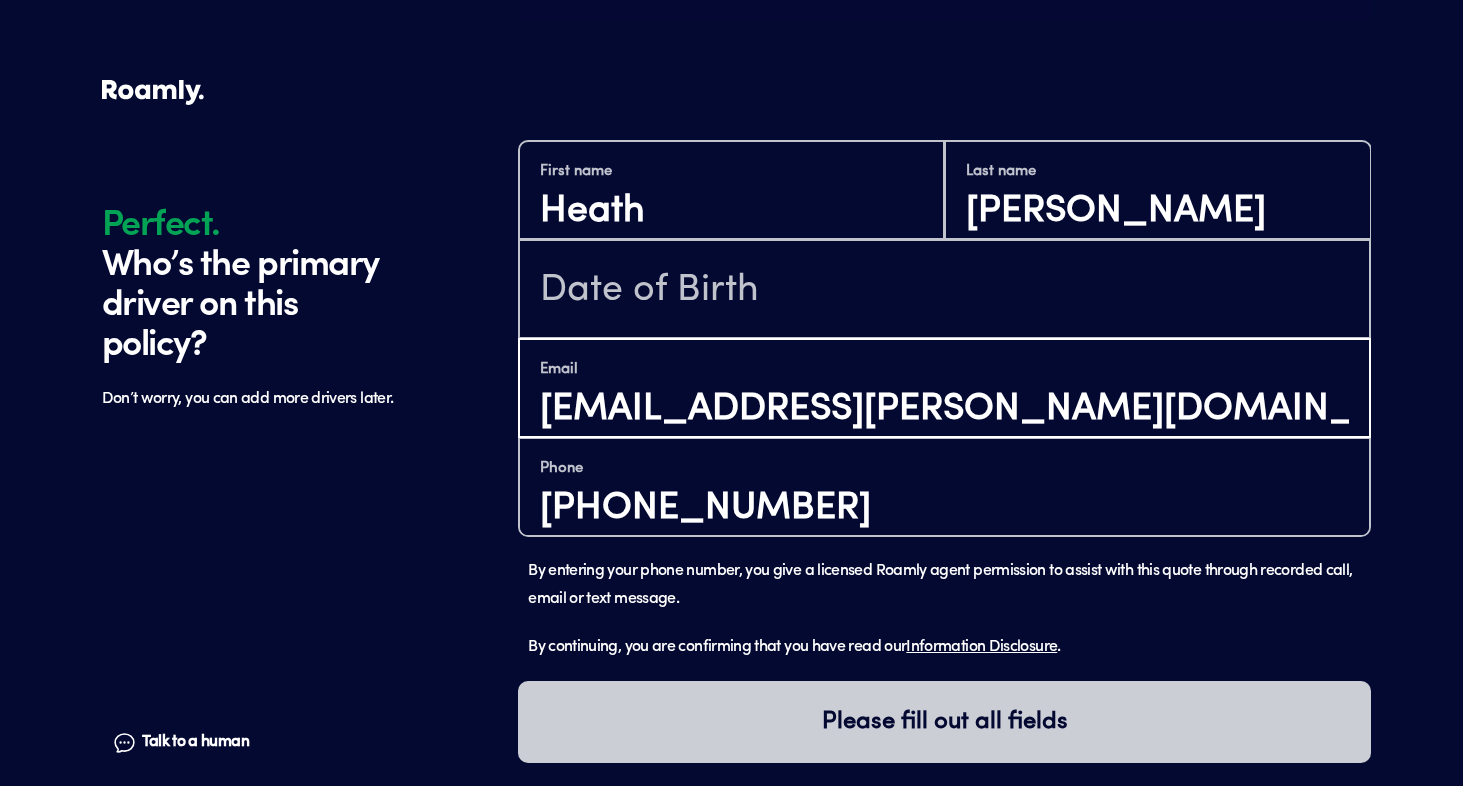 type on "[EMAIL_ADDRESS][PERSON_NAME][DOMAIN_NAME]" 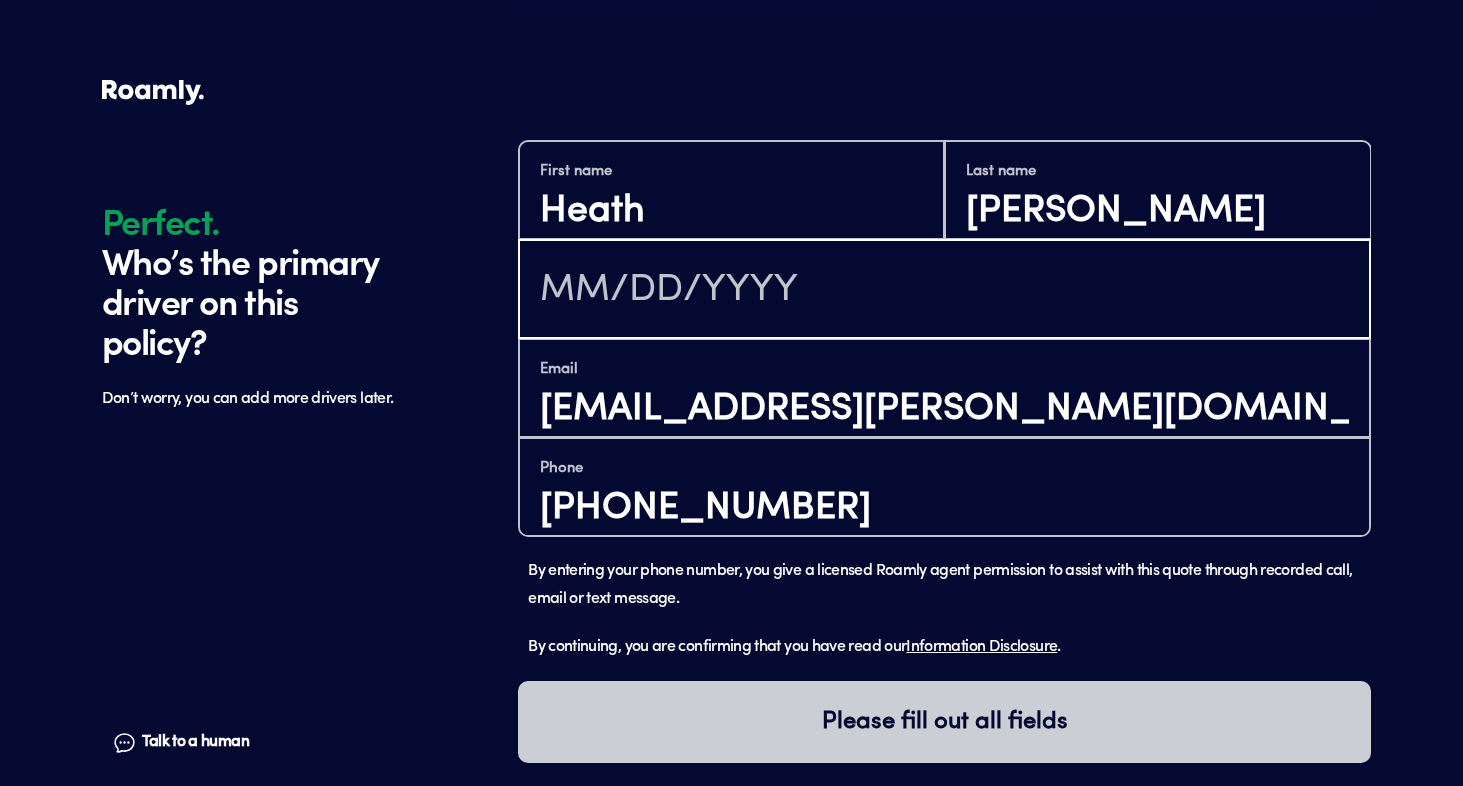 click at bounding box center (944, 291) 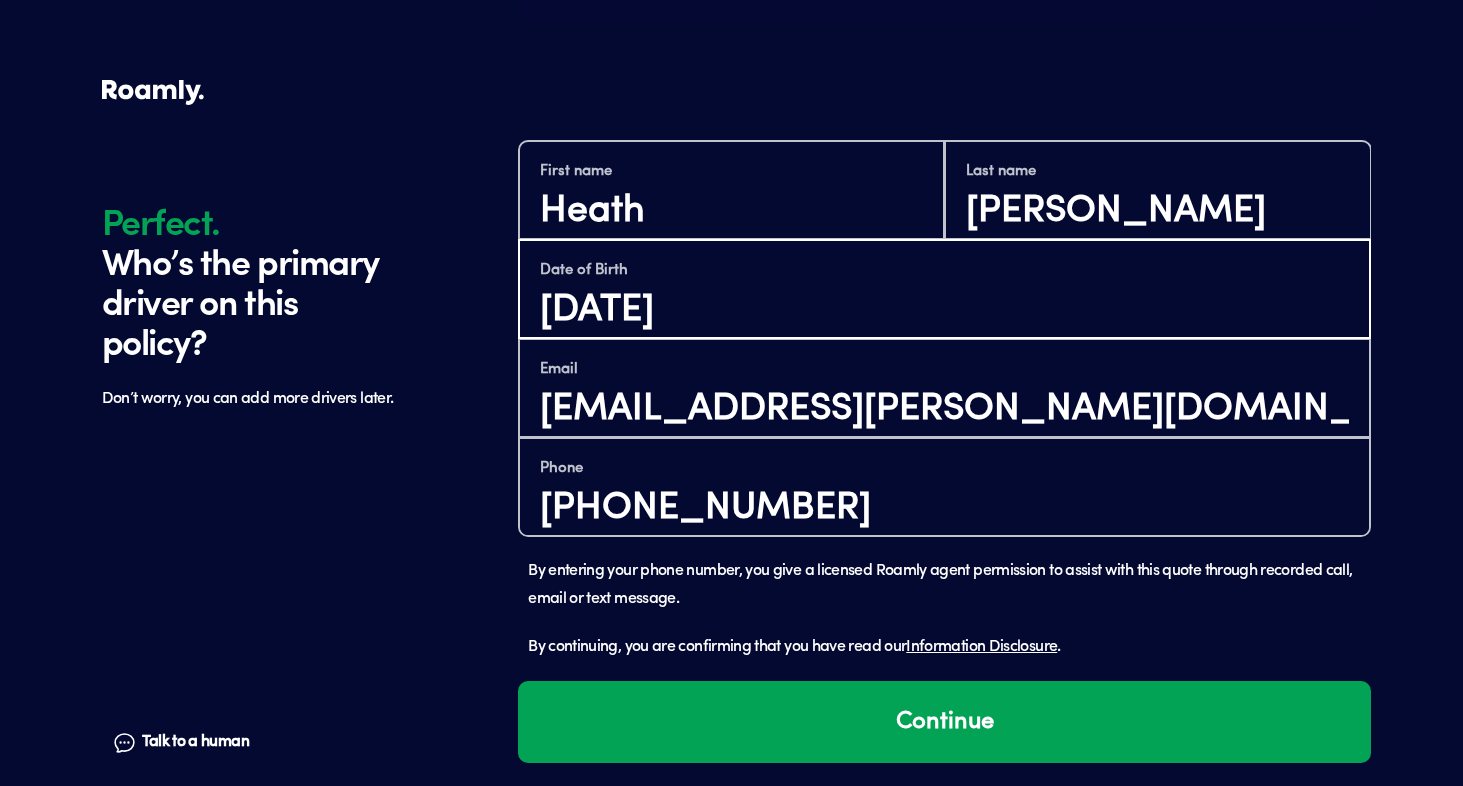 scroll, scrollTop: 1484, scrollLeft: 0, axis: vertical 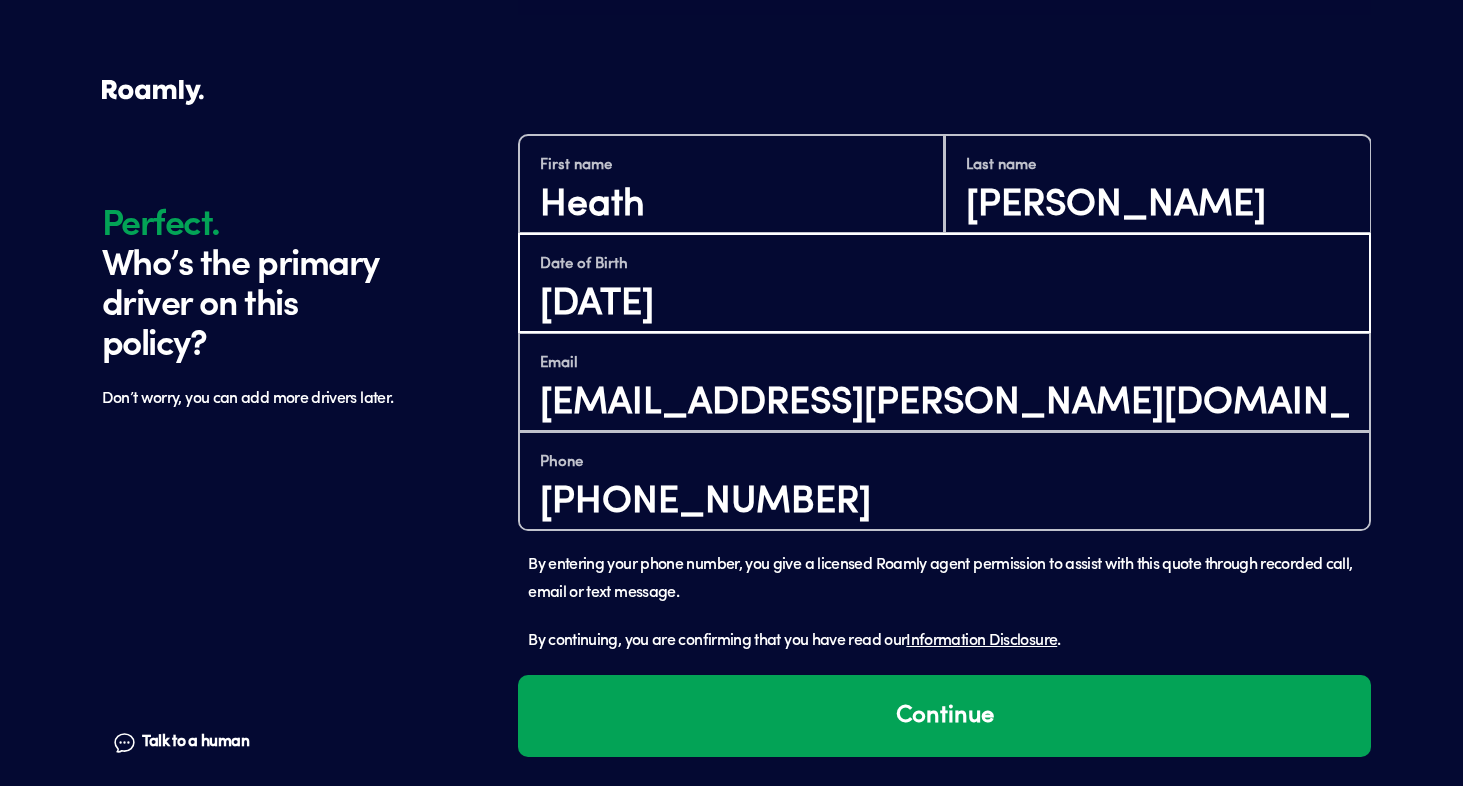 type on "[DATE]" 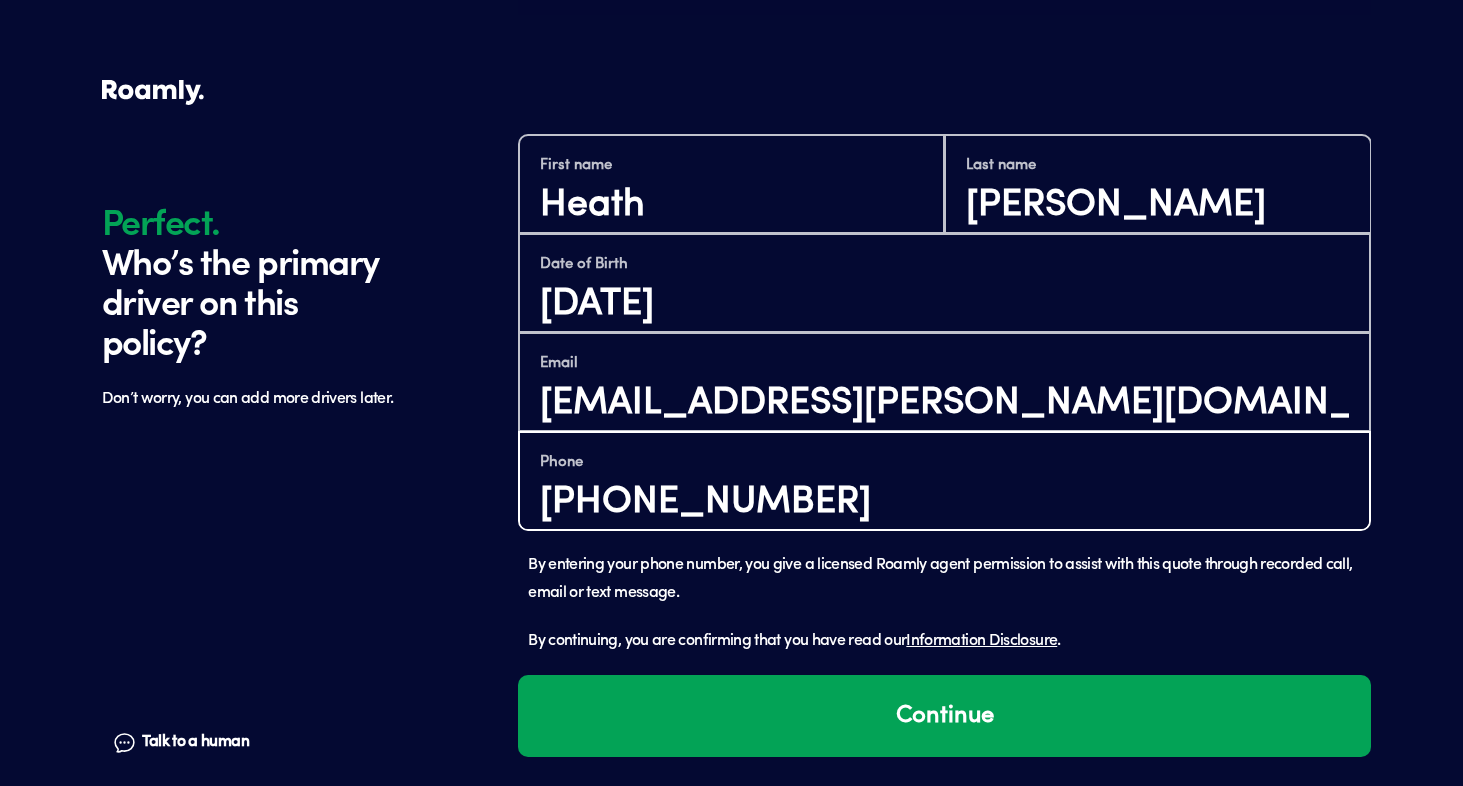 click on "[PHONE_NUMBER]" at bounding box center [944, 502] 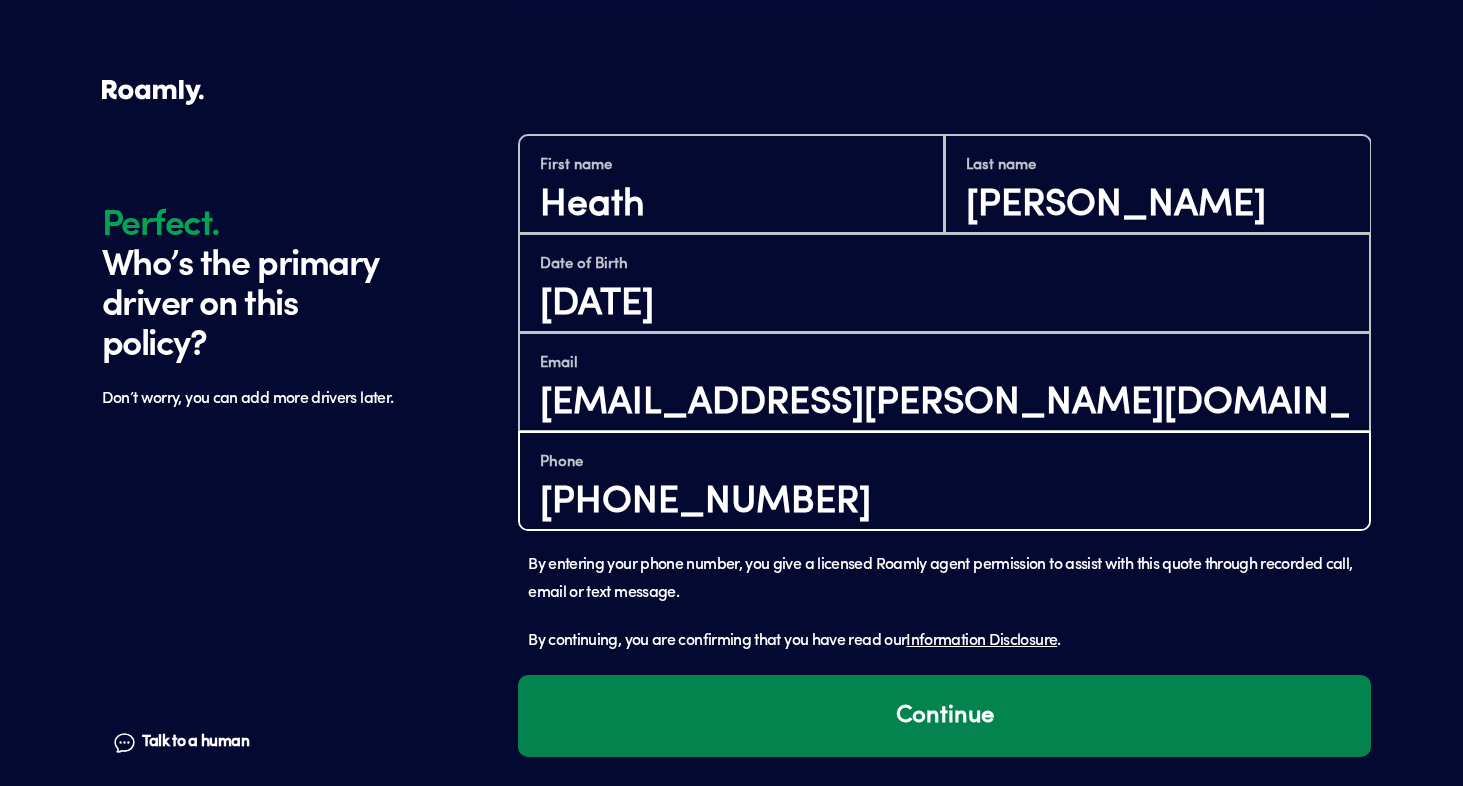 type on "[PHONE_NUMBER]" 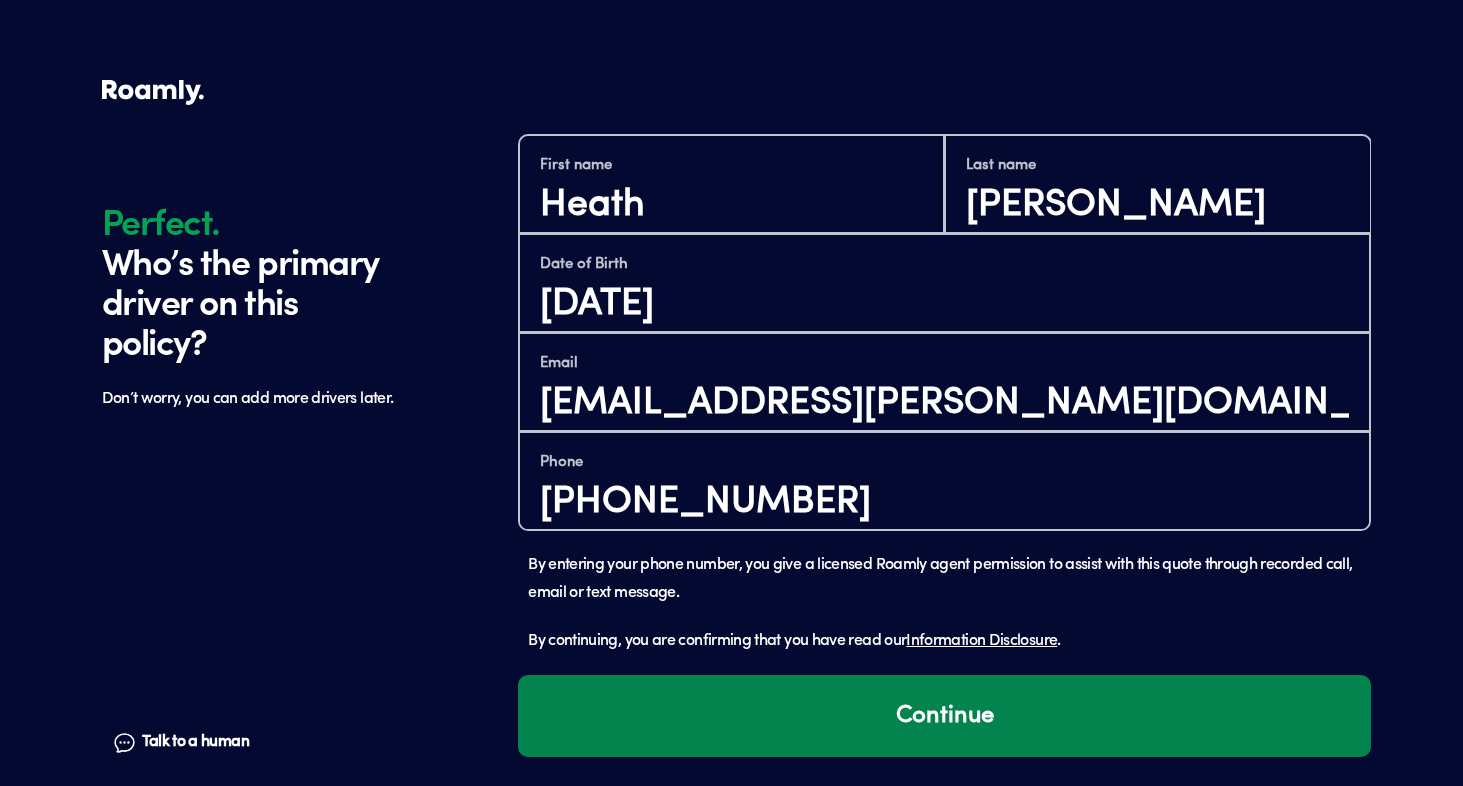 click on "Continue" at bounding box center (944, 716) 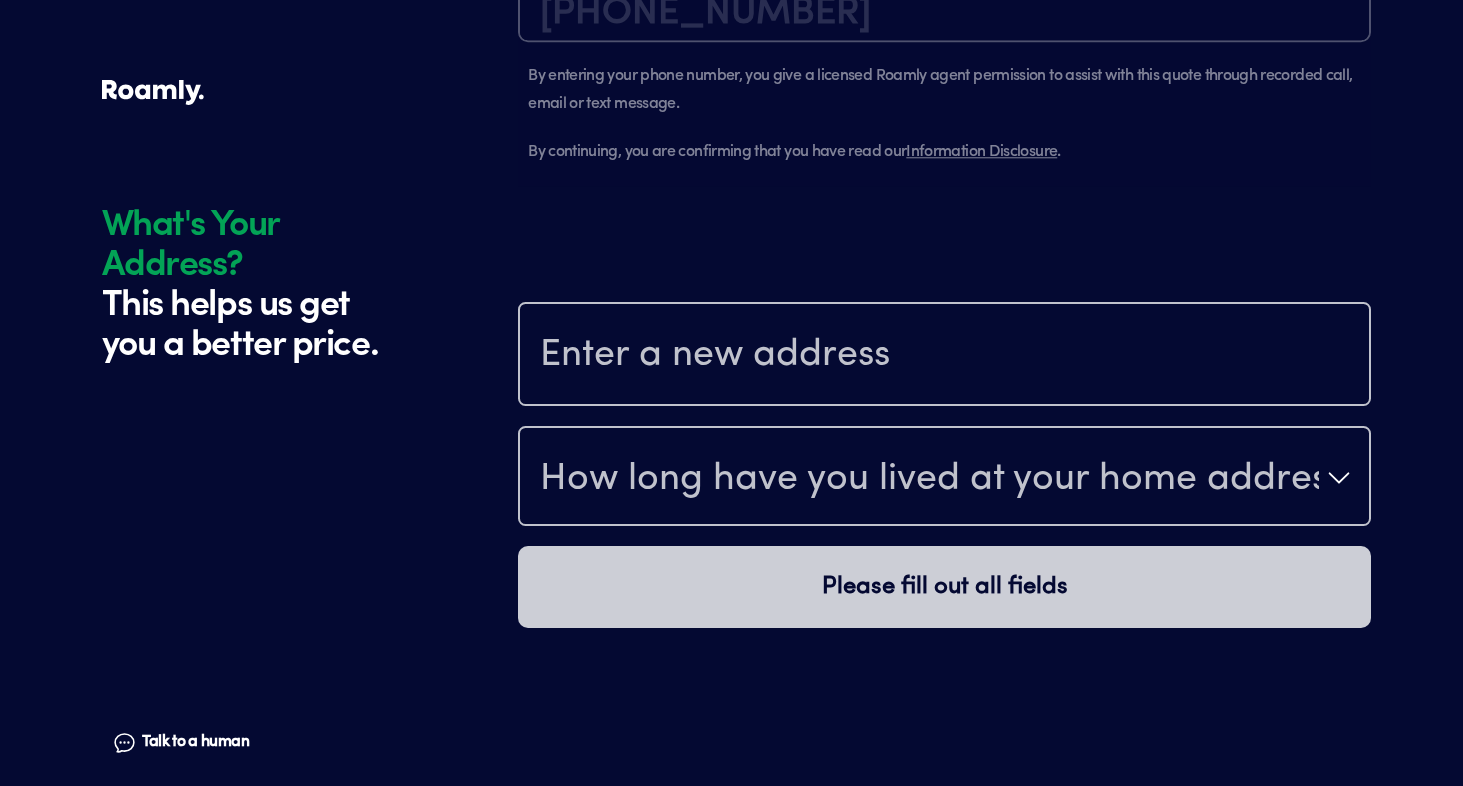 scroll, scrollTop: 2151, scrollLeft: 0, axis: vertical 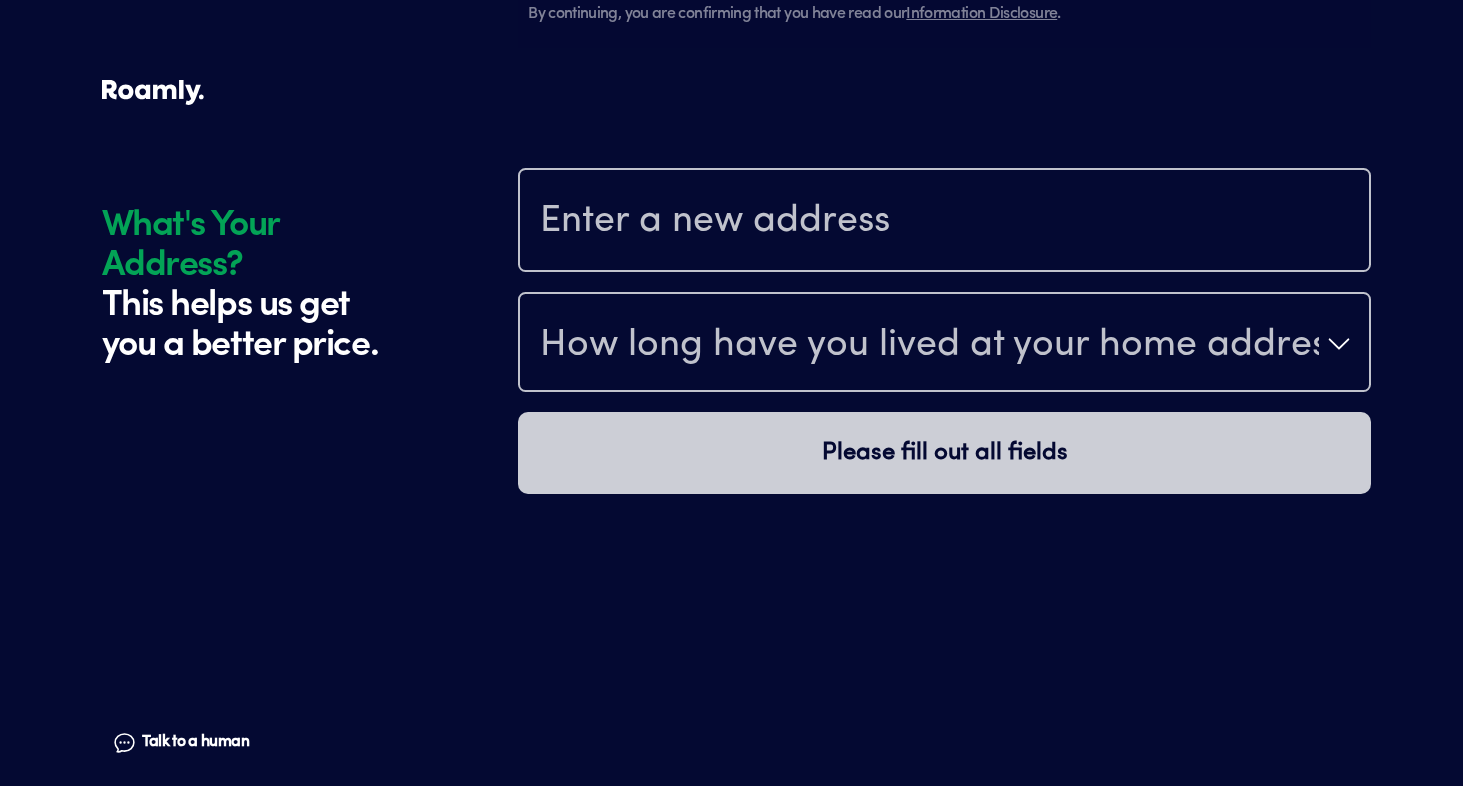 click at bounding box center [944, 222] 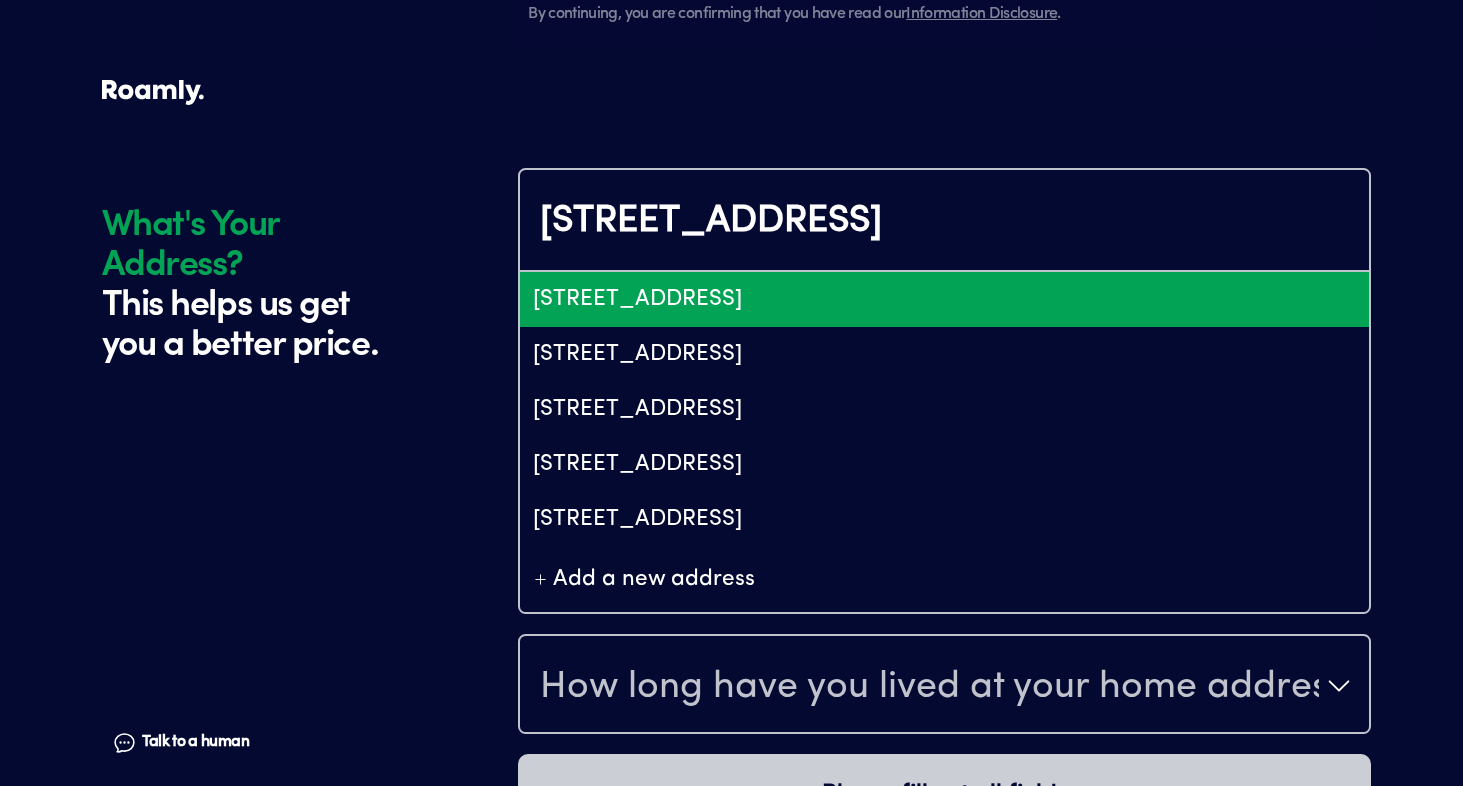 click on "[STREET_ADDRESS]" at bounding box center [944, 299] 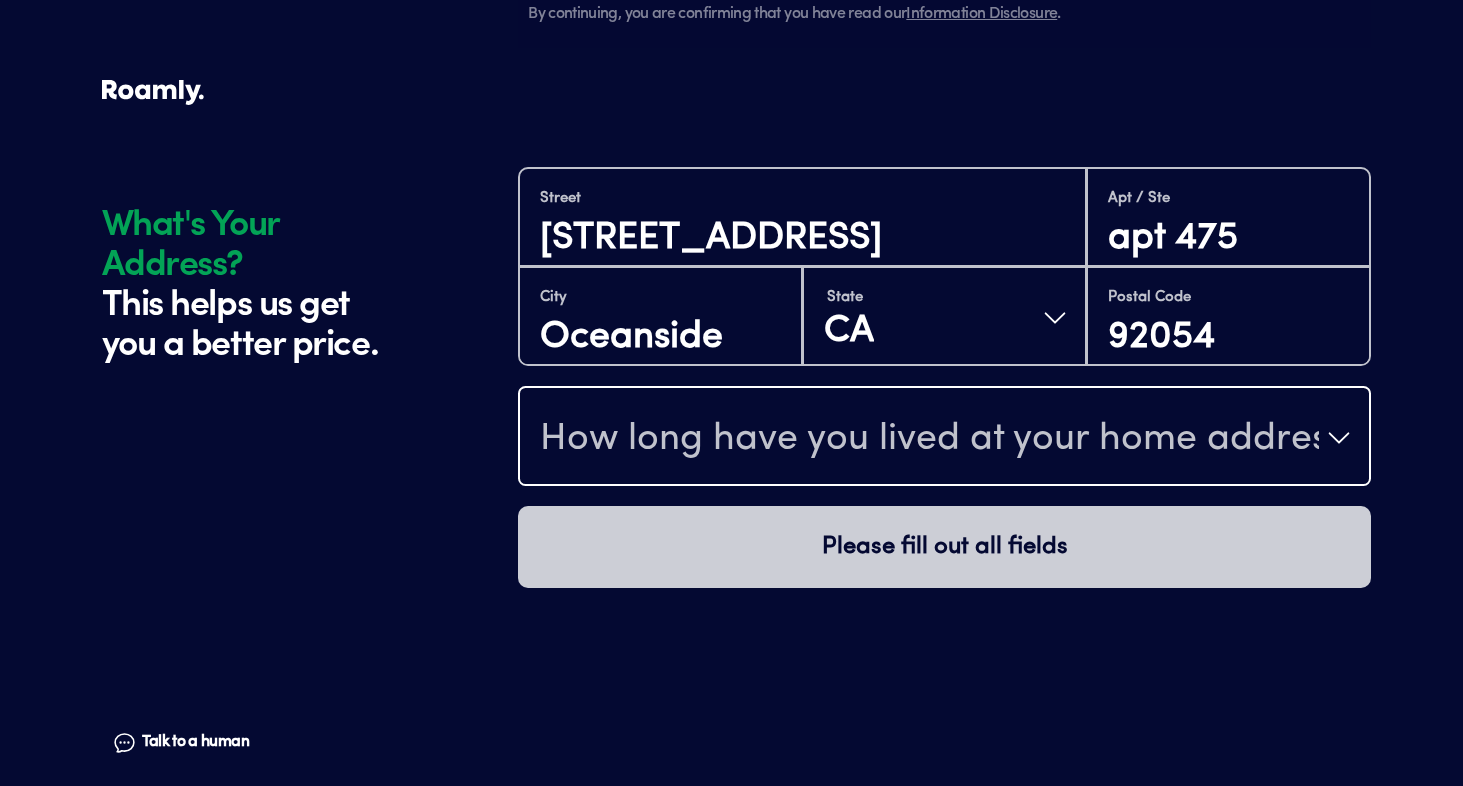 click on "How long have you lived at your home address?" at bounding box center [944, 438] 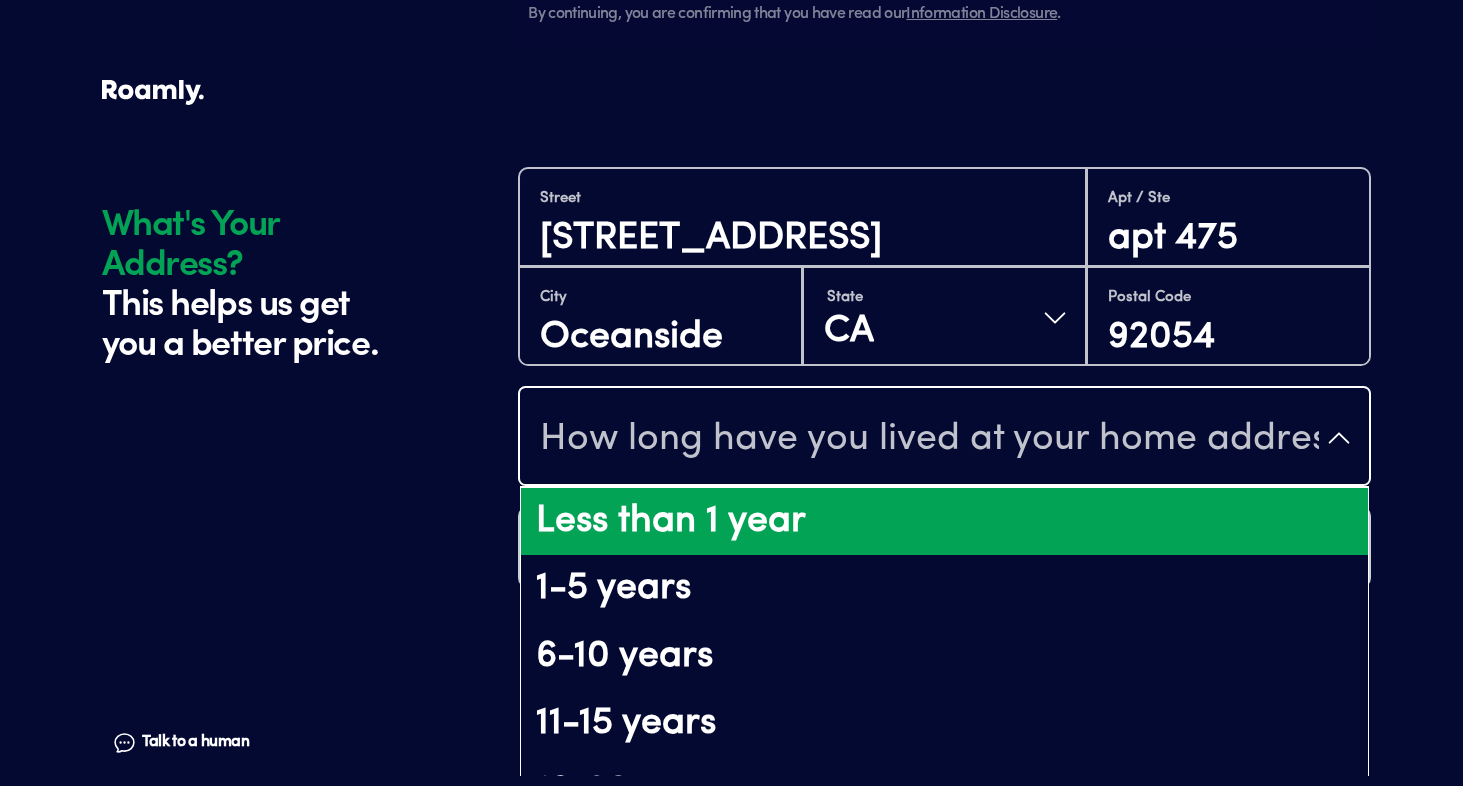 click on "Less than 1 year" at bounding box center [944, 522] 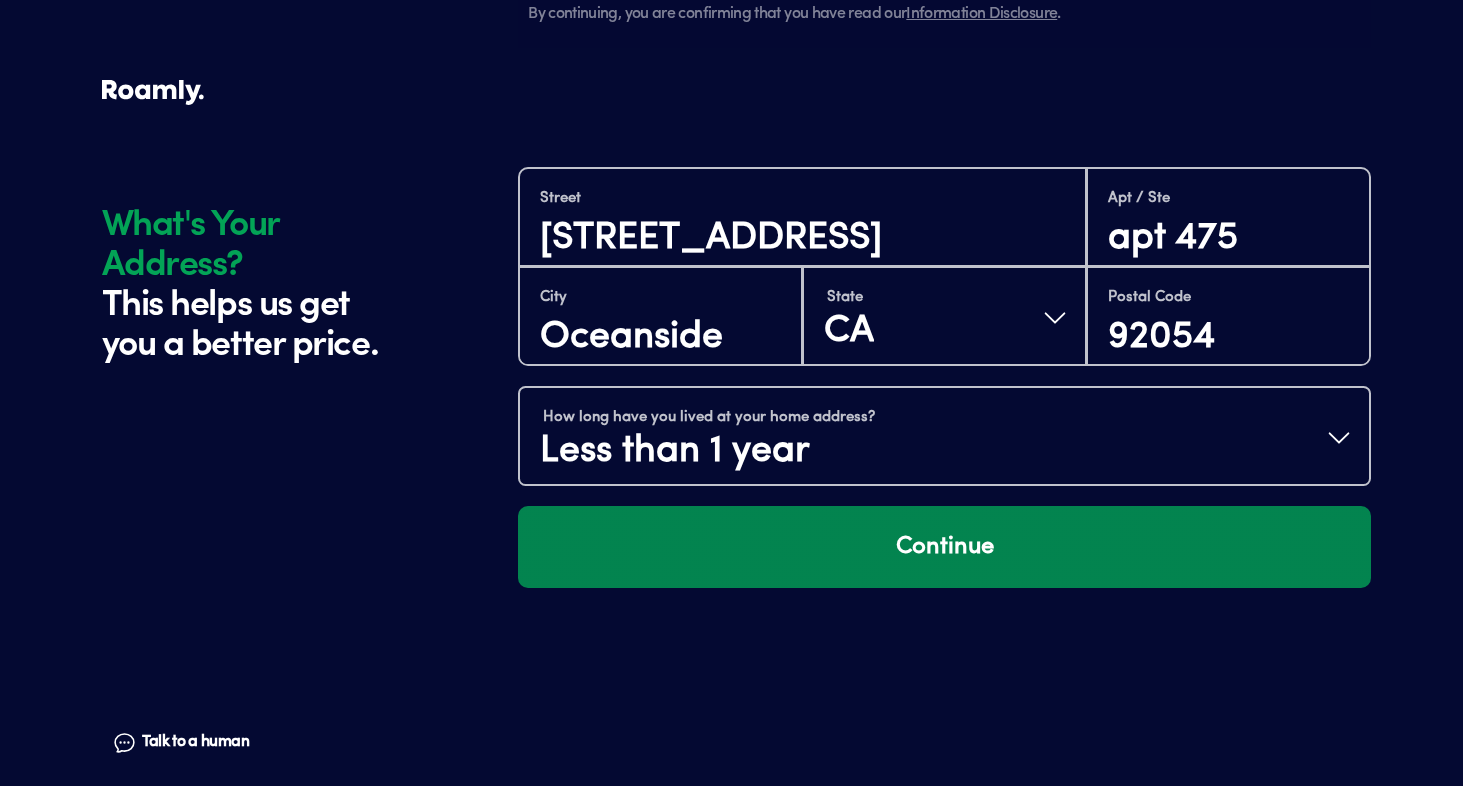 click on "Continue" at bounding box center (944, 547) 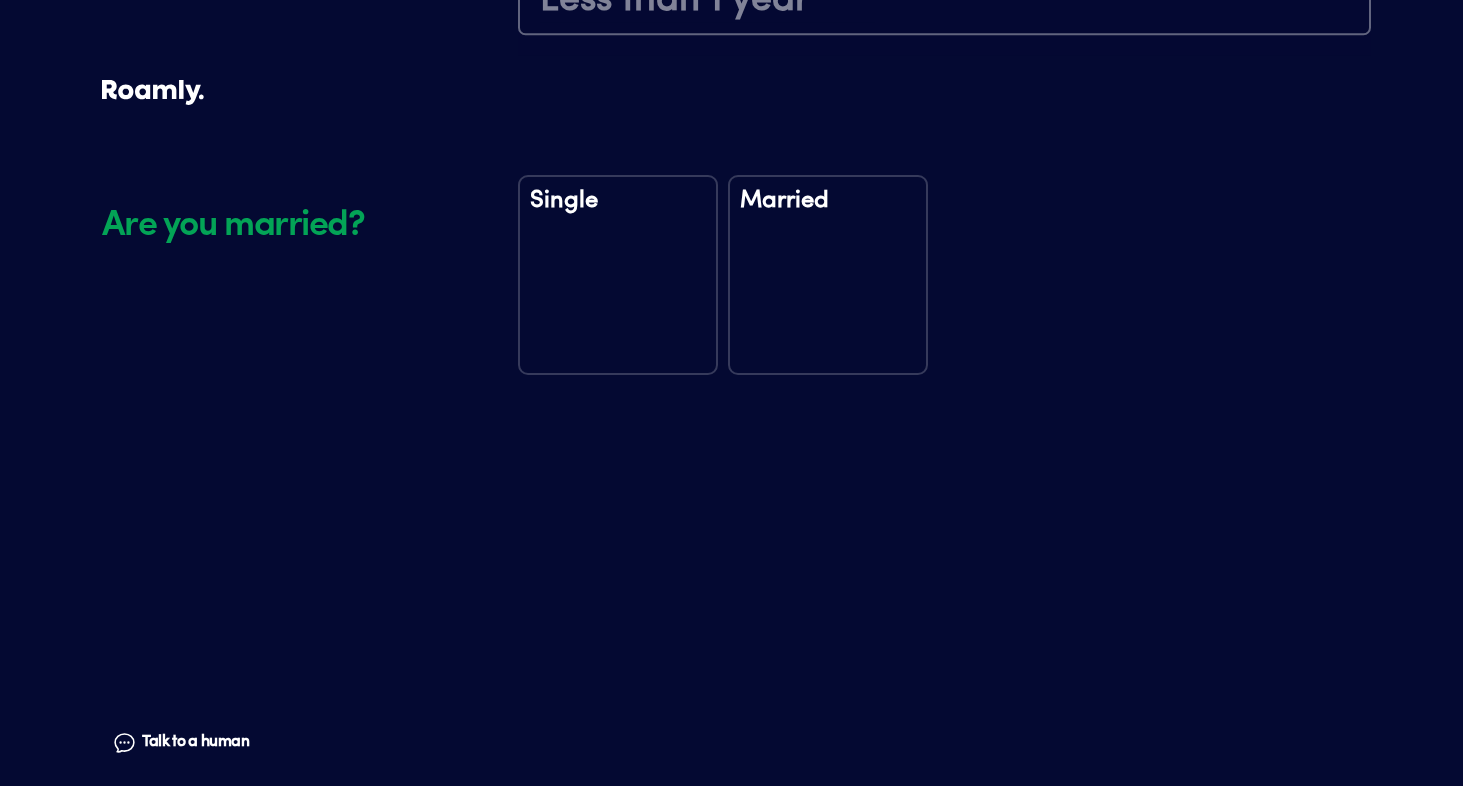 scroll, scrollTop: 2622, scrollLeft: 0, axis: vertical 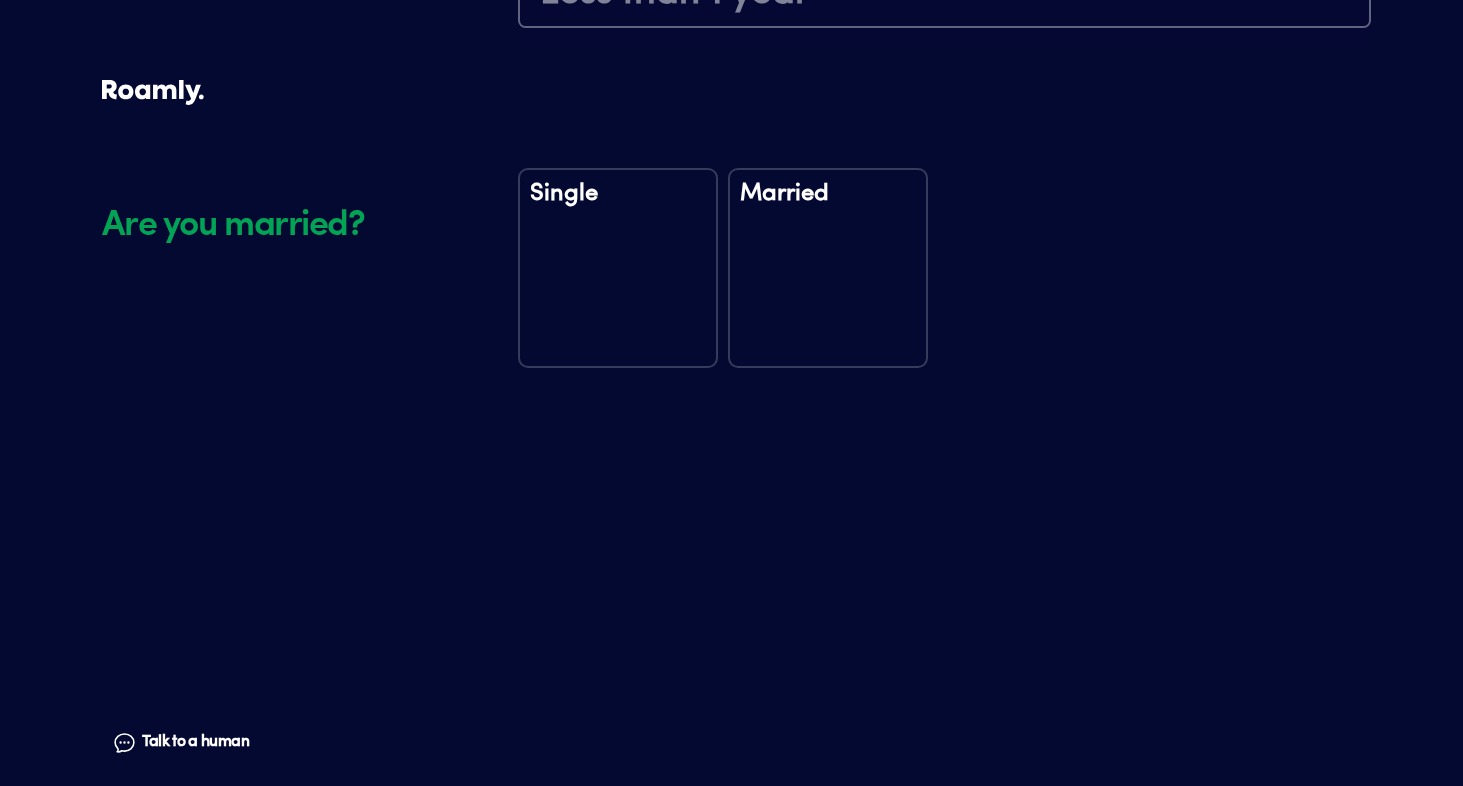 click on "Married" at bounding box center (828, 268) 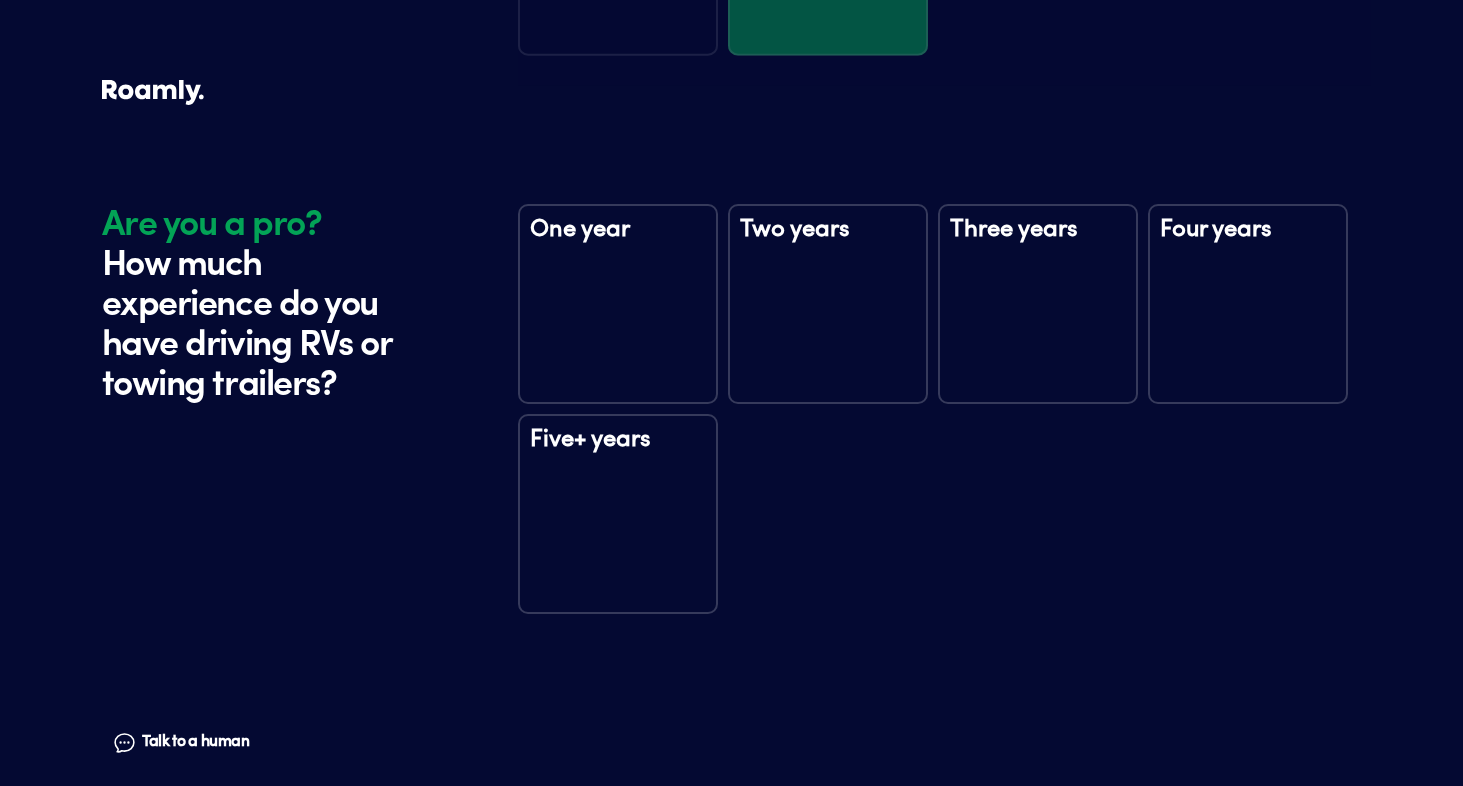 scroll, scrollTop: 3012, scrollLeft: 0, axis: vertical 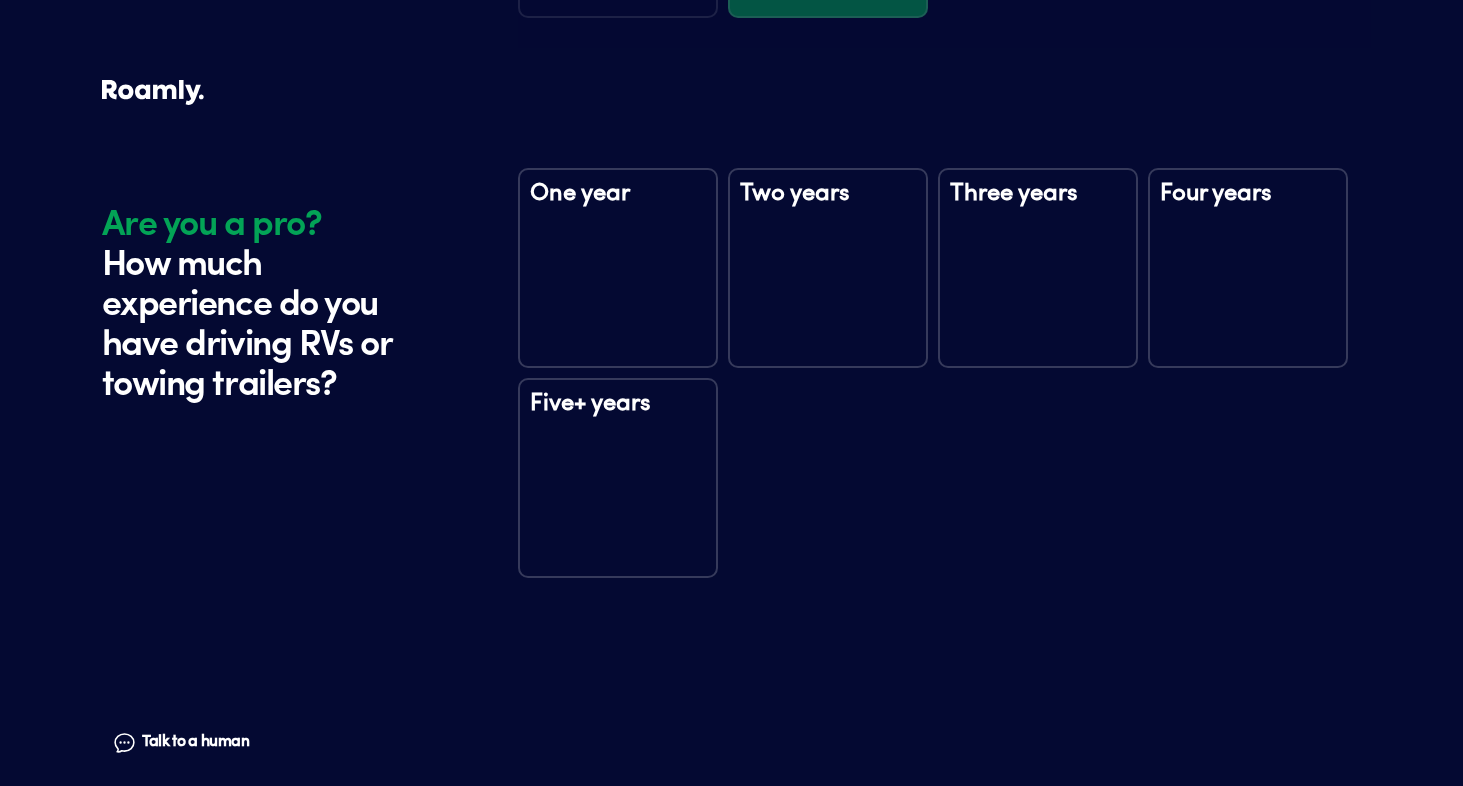 click on "Three years" at bounding box center [1038, 268] 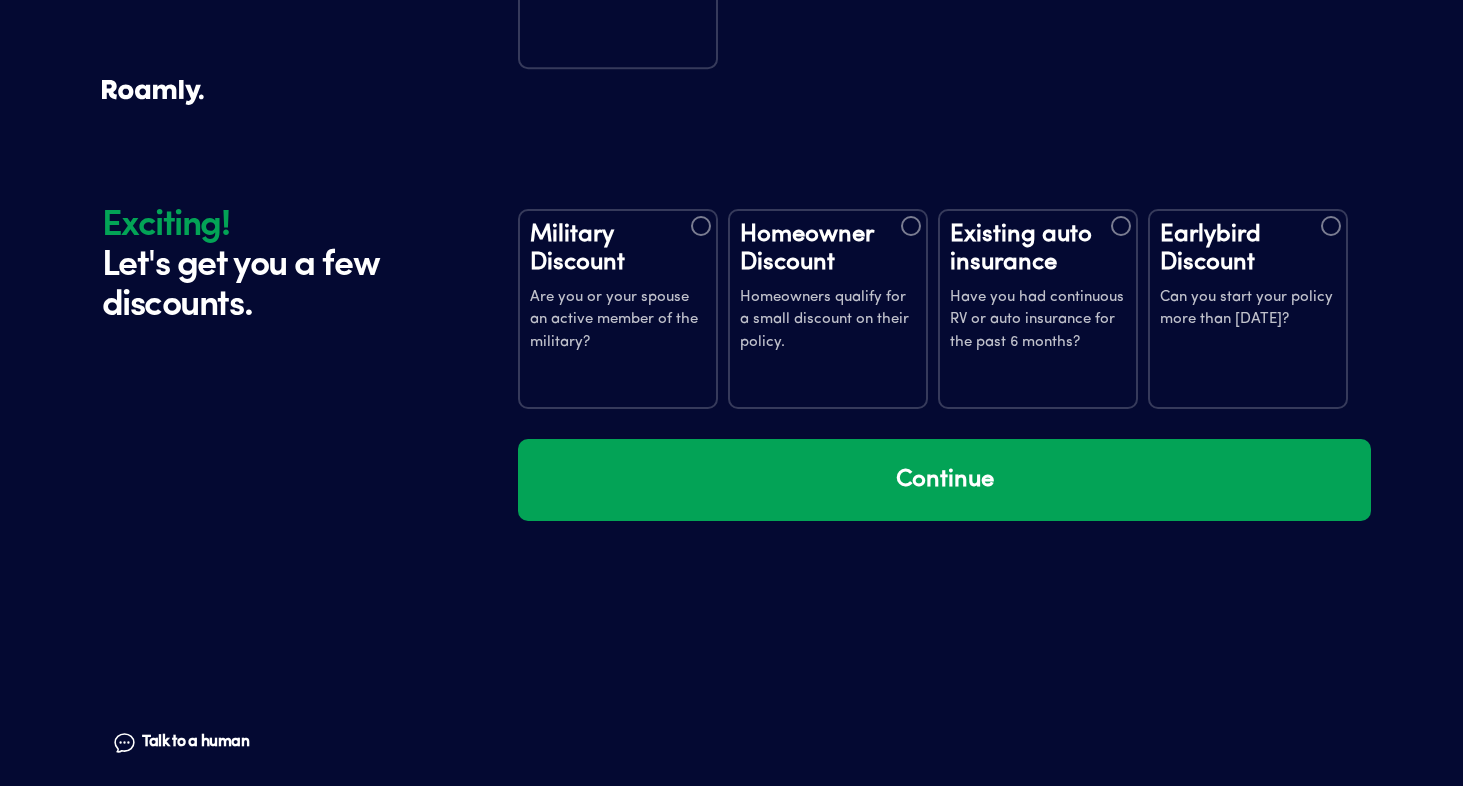 scroll, scrollTop: 3602, scrollLeft: 0, axis: vertical 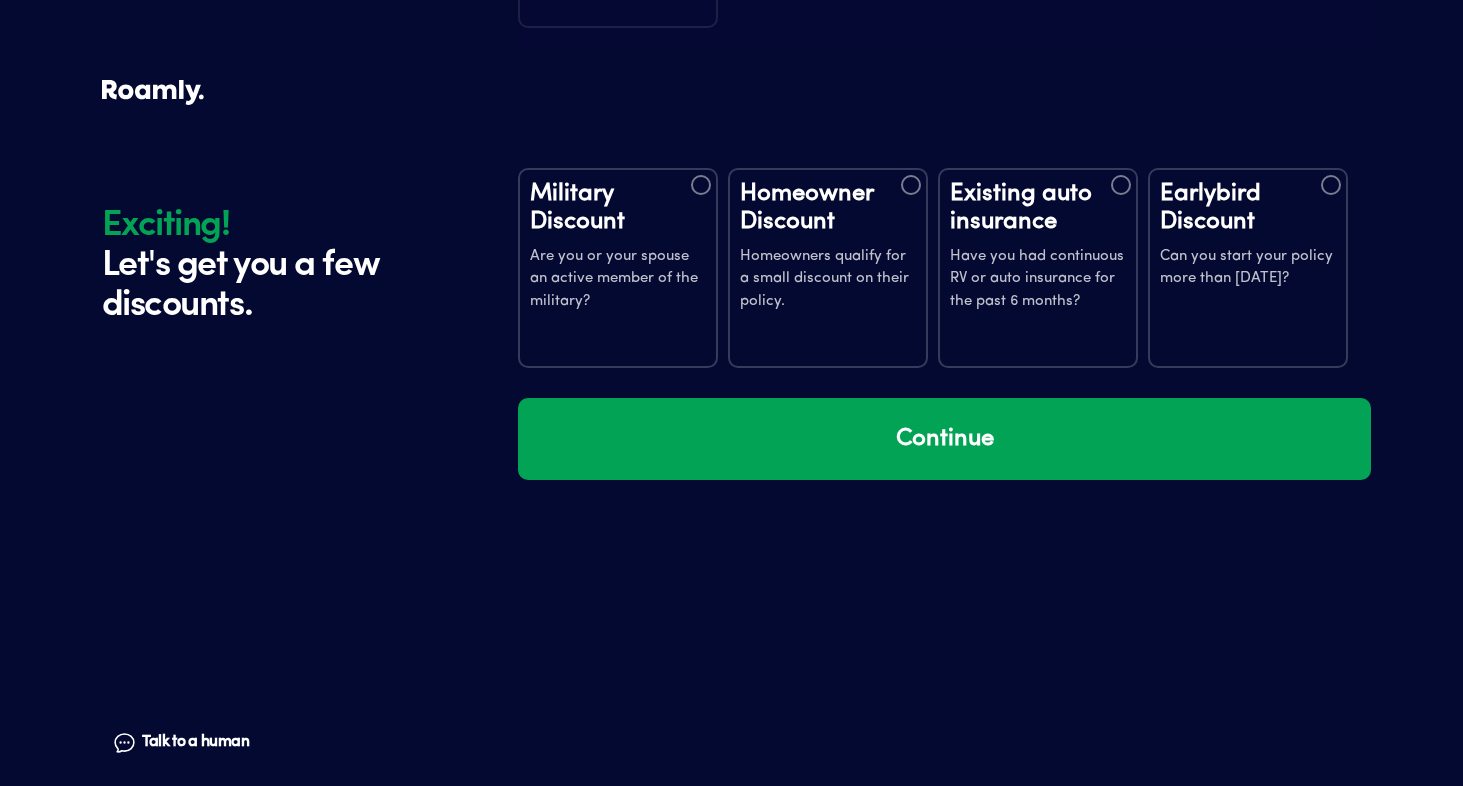 click at bounding box center [1121, 185] 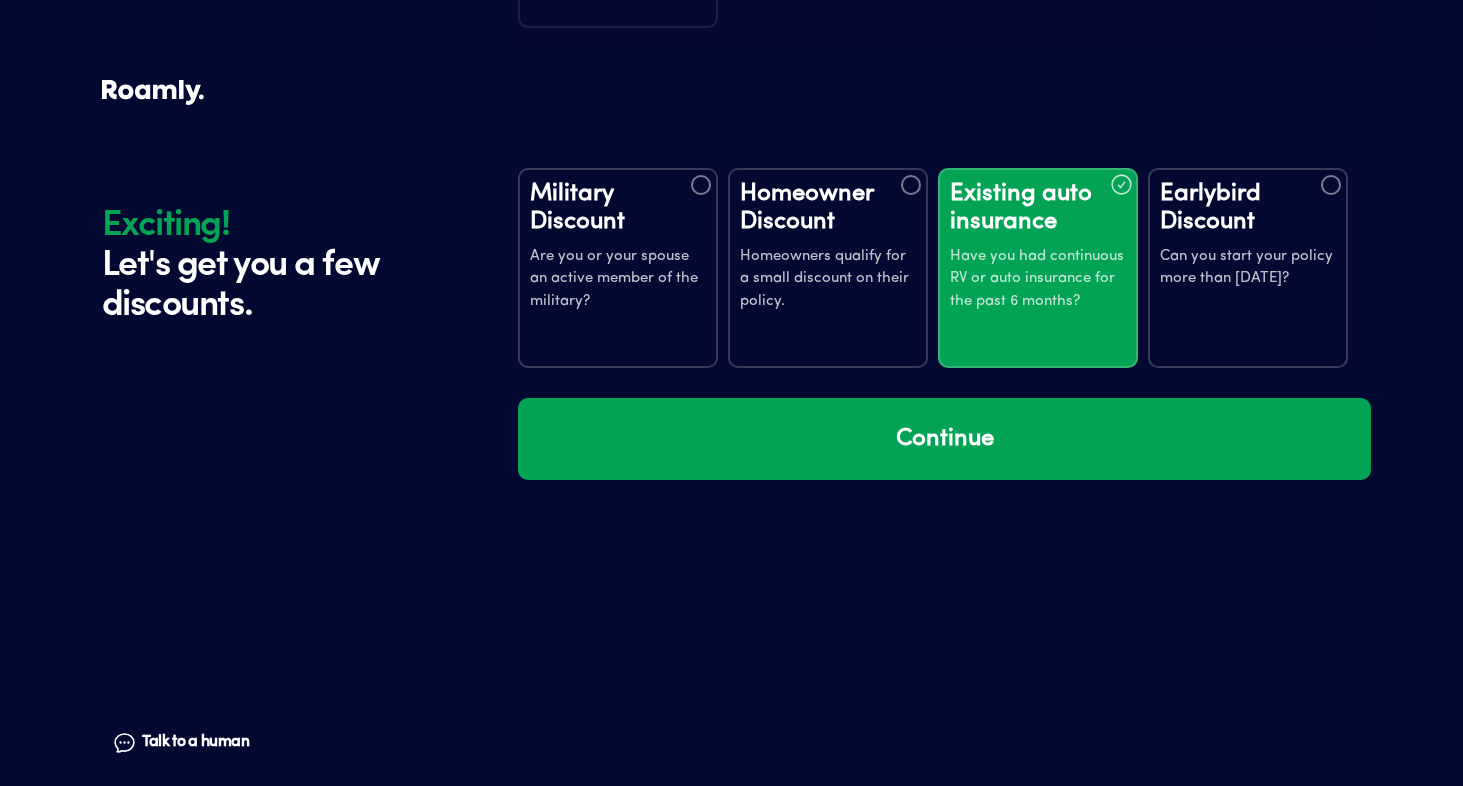 click at bounding box center (1331, 185) 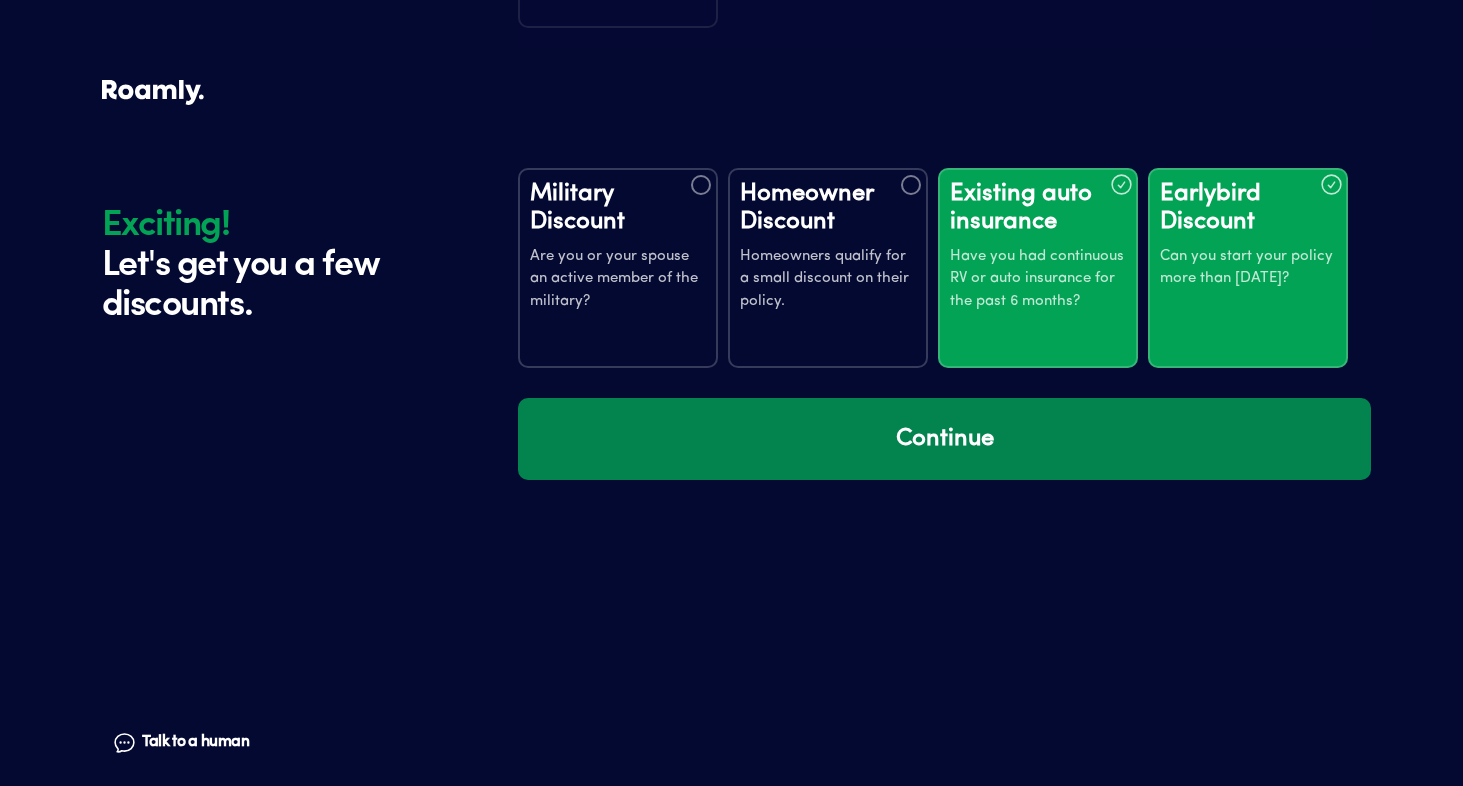 click on "Continue" at bounding box center [944, 439] 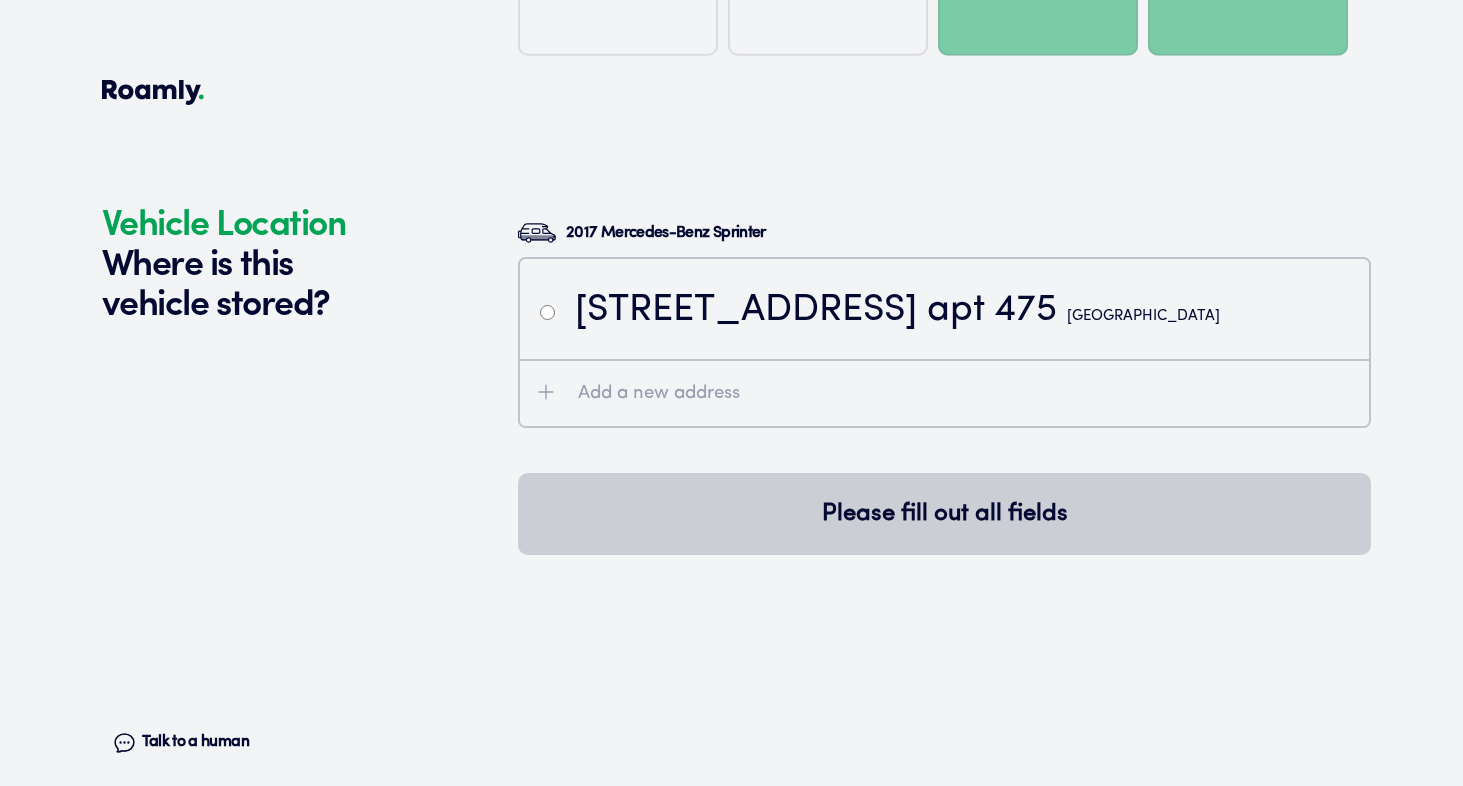 scroll, scrollTop: 3992, scrollLeft: 0, axis: vertical 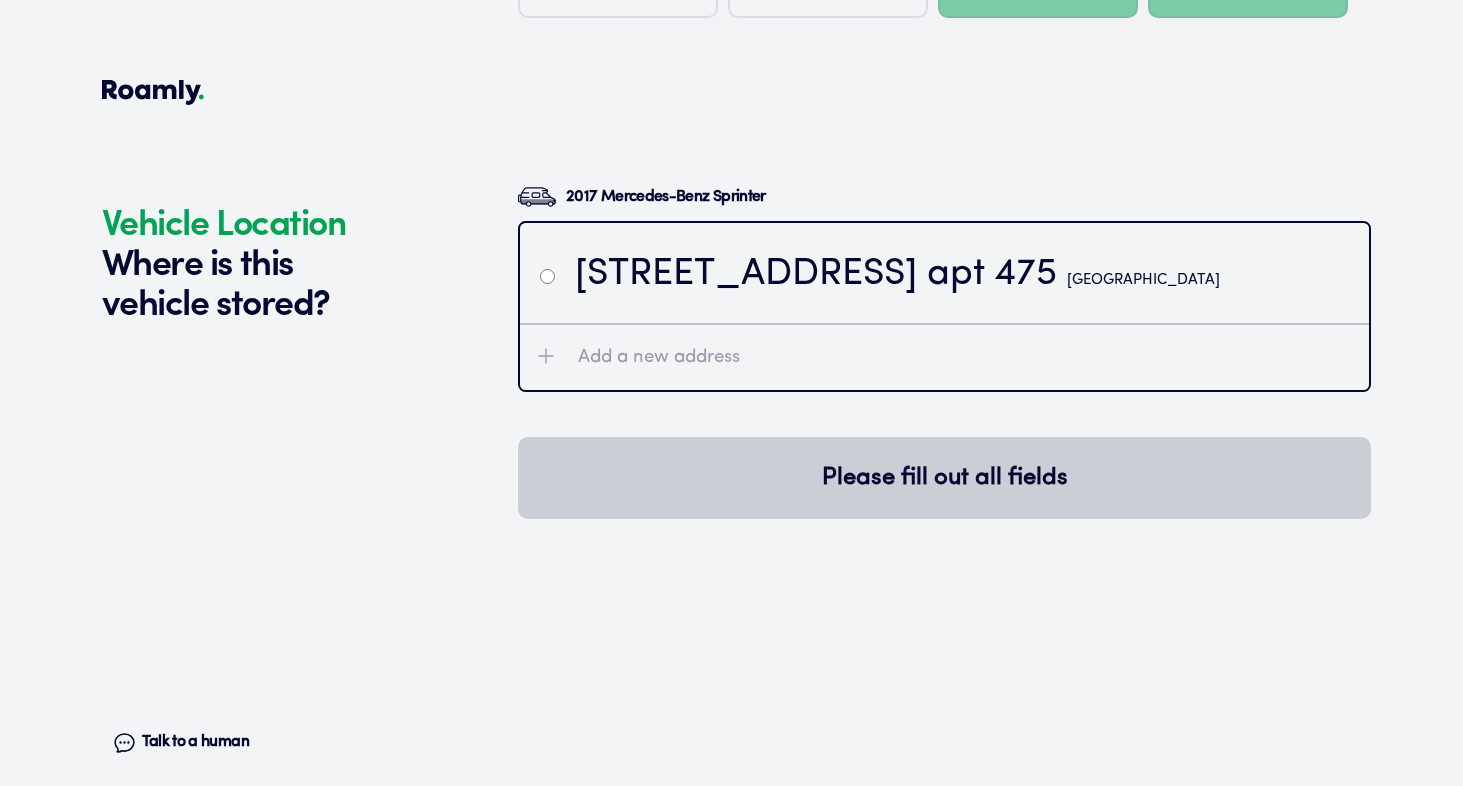 click at bounding box center (547, 276) 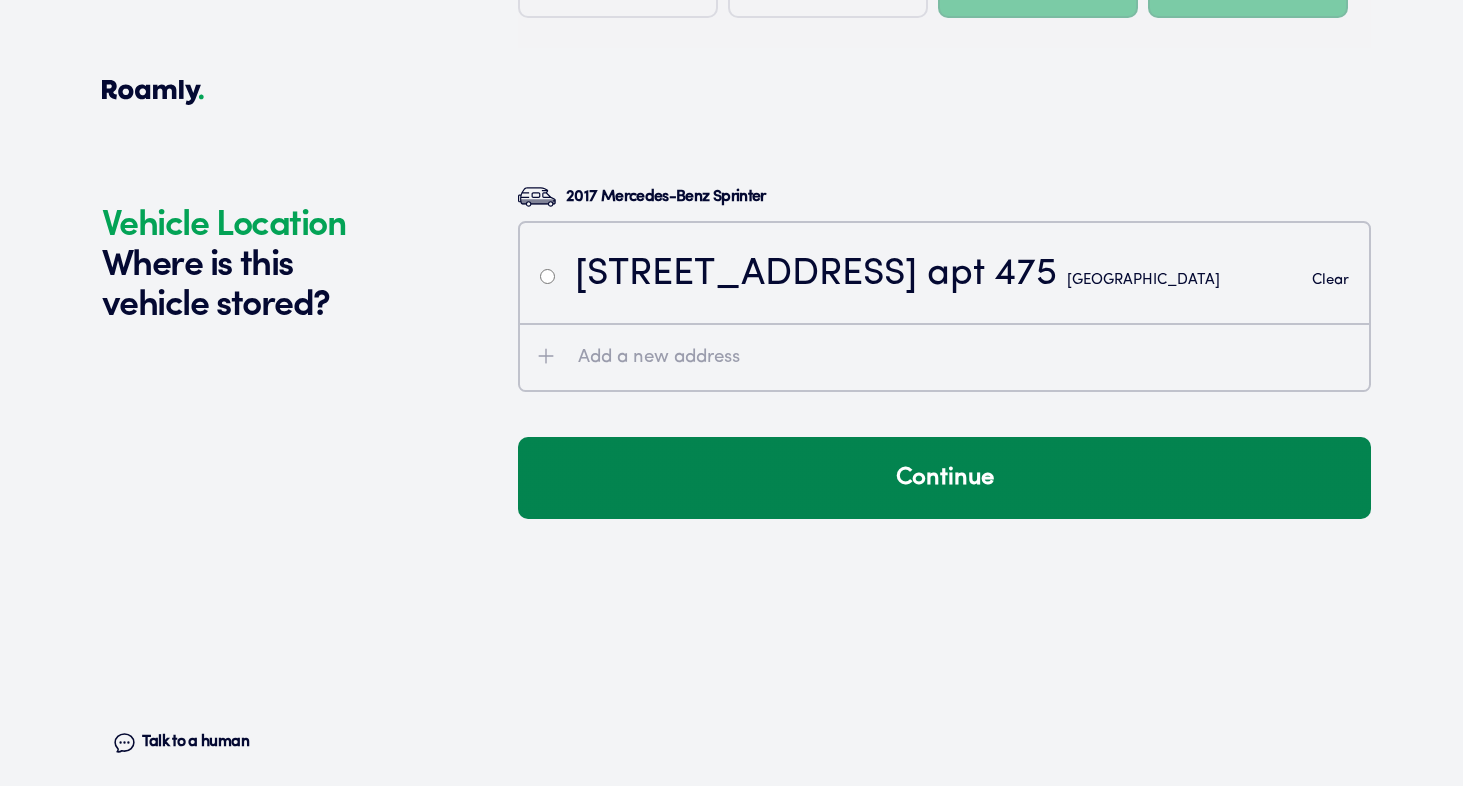 click on "Continue" at bounding box center (944, 478) 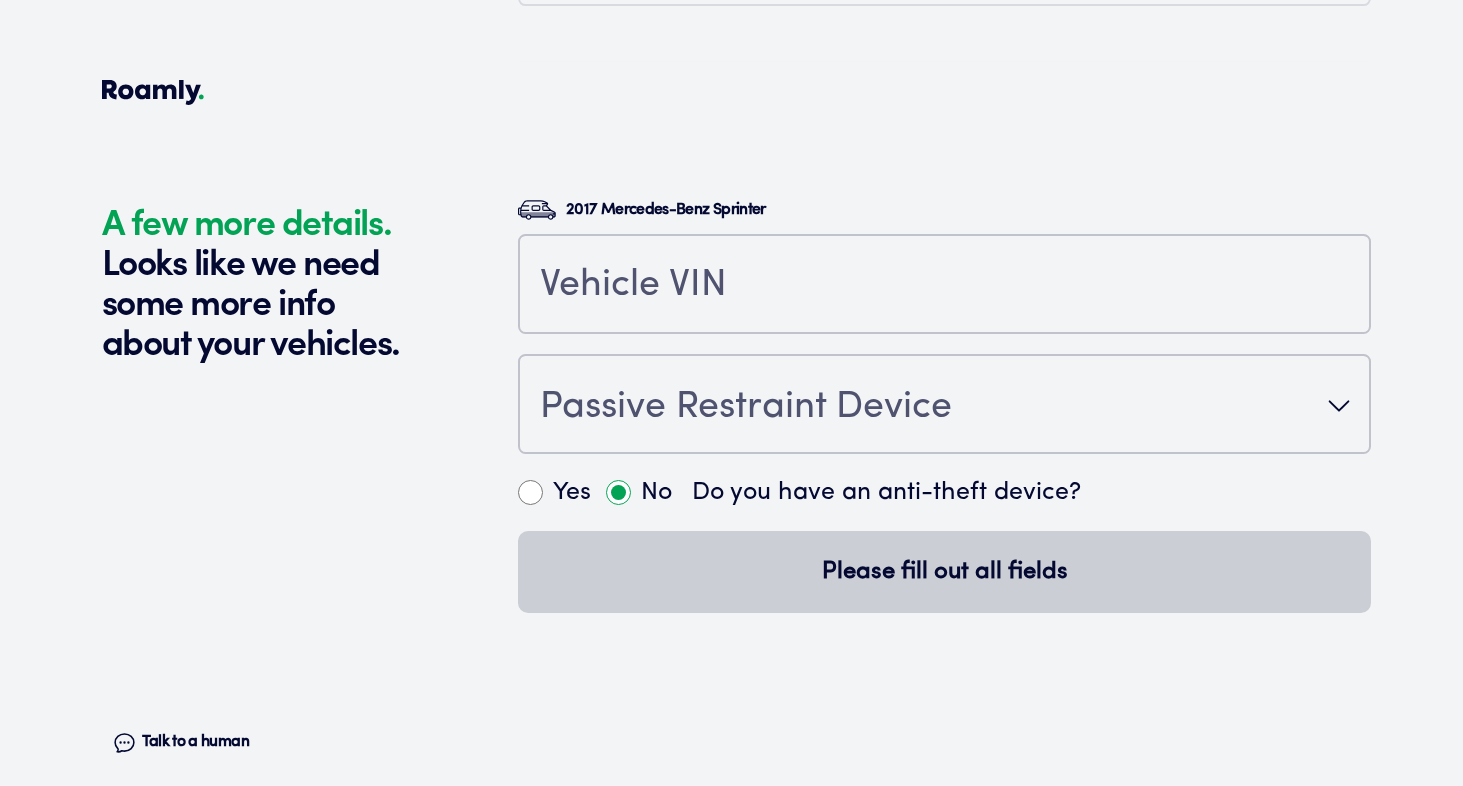 scroll, scrollTop: 4431, scrollLeft: 0, axis: vertical 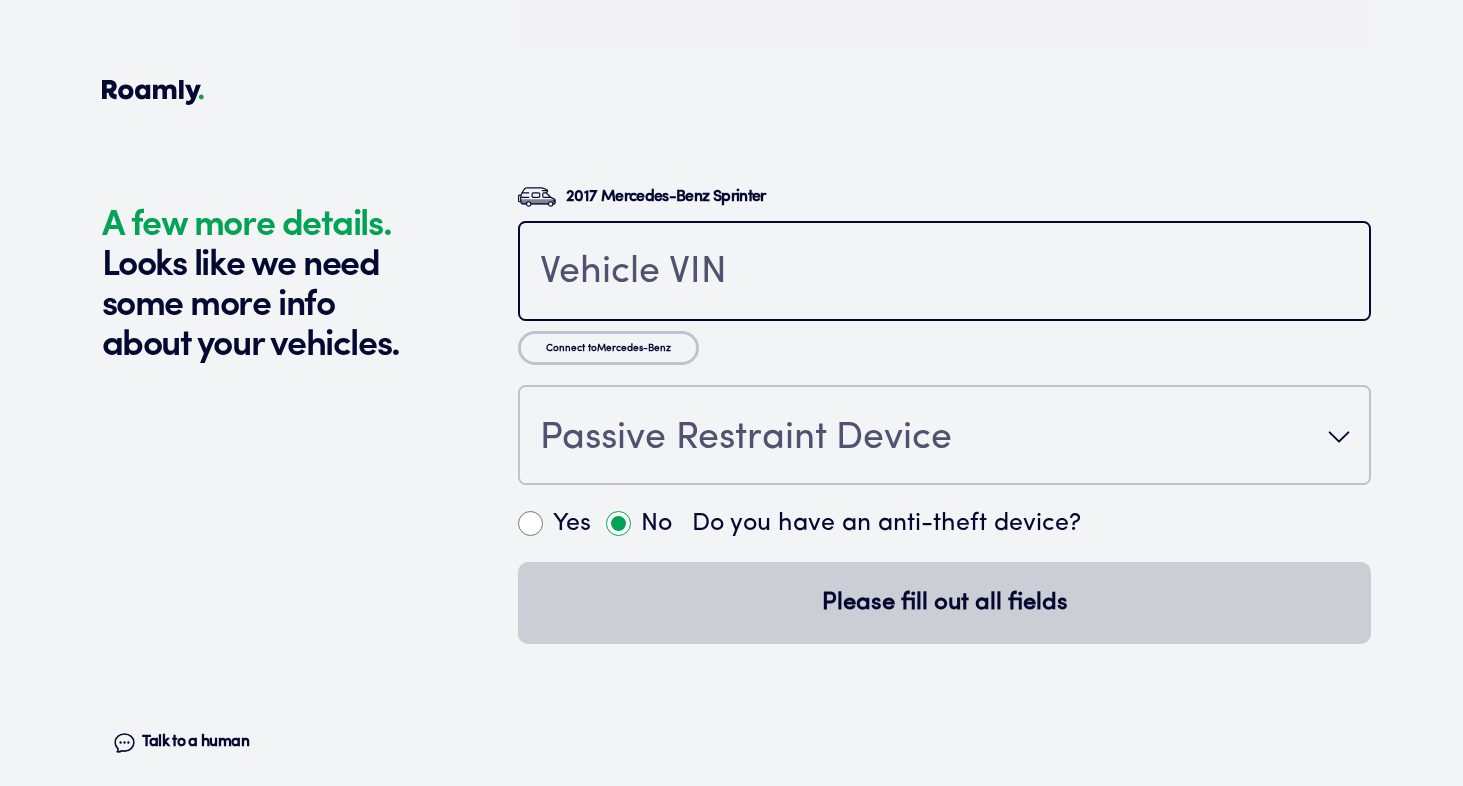 click at bounding box center (944, 273) 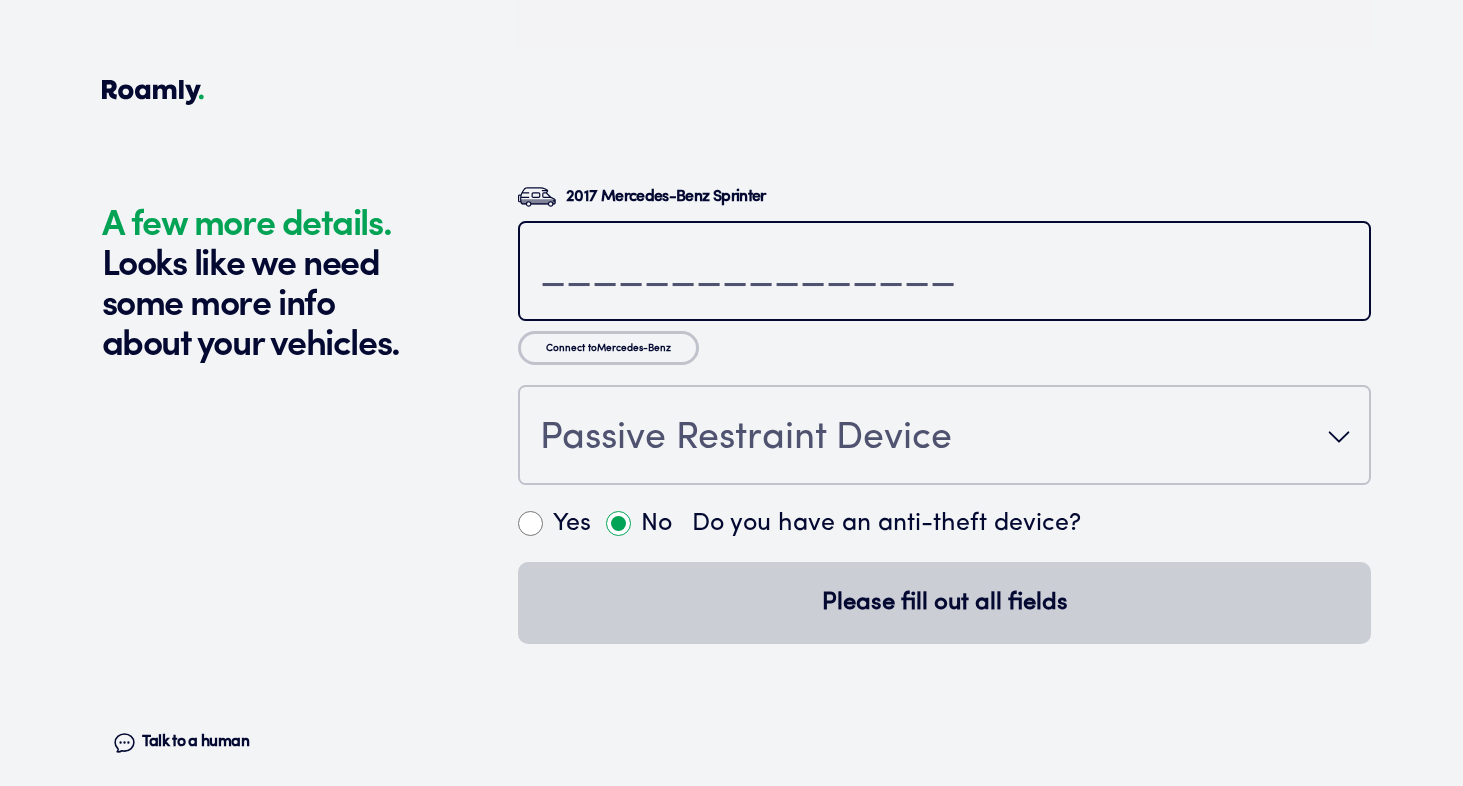 paste on "[US_VEHICLE_IDENTIFICATION_NUMBER]" 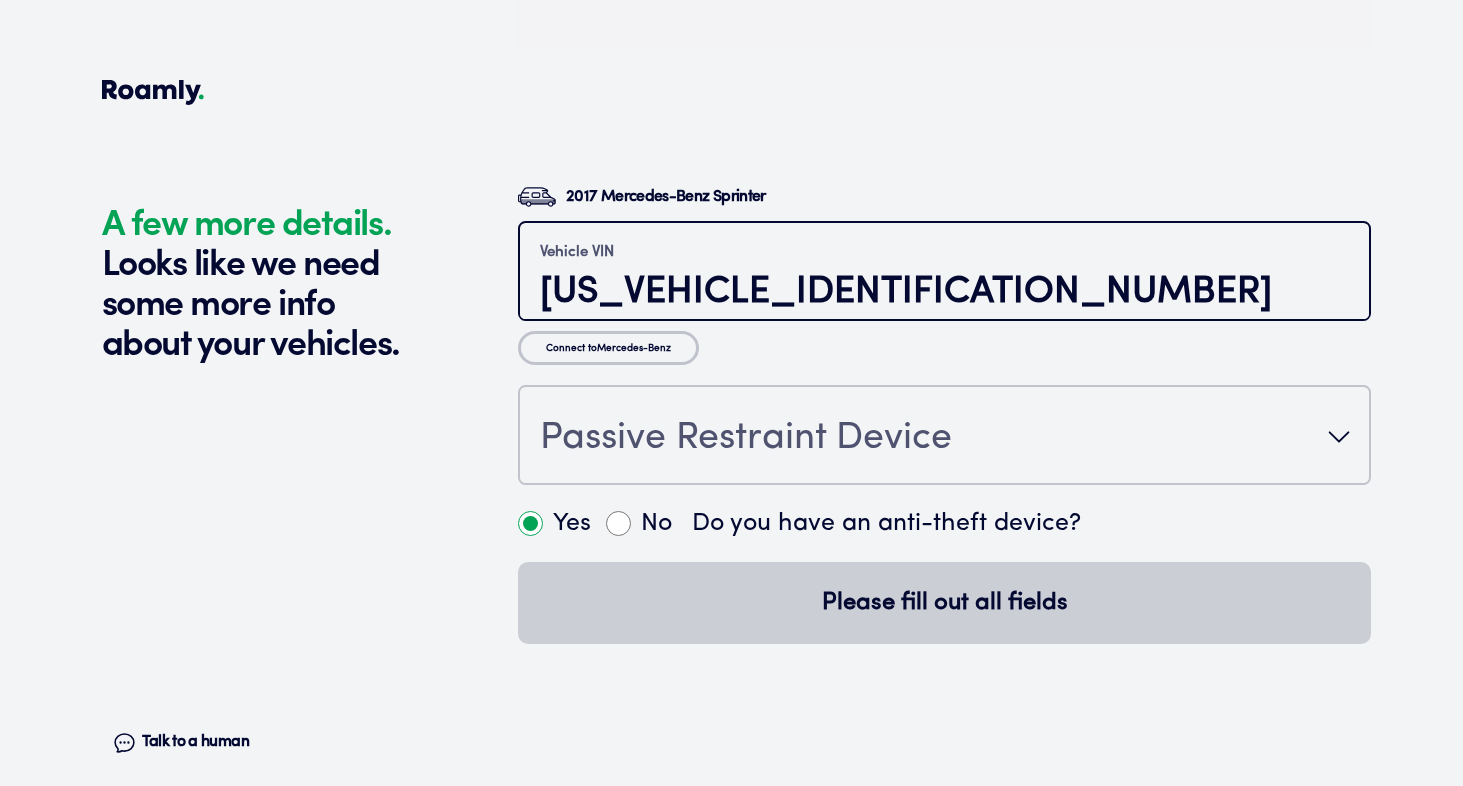 type on "[US_VEHICLE_IDENTIFICATION_NUMBER]" 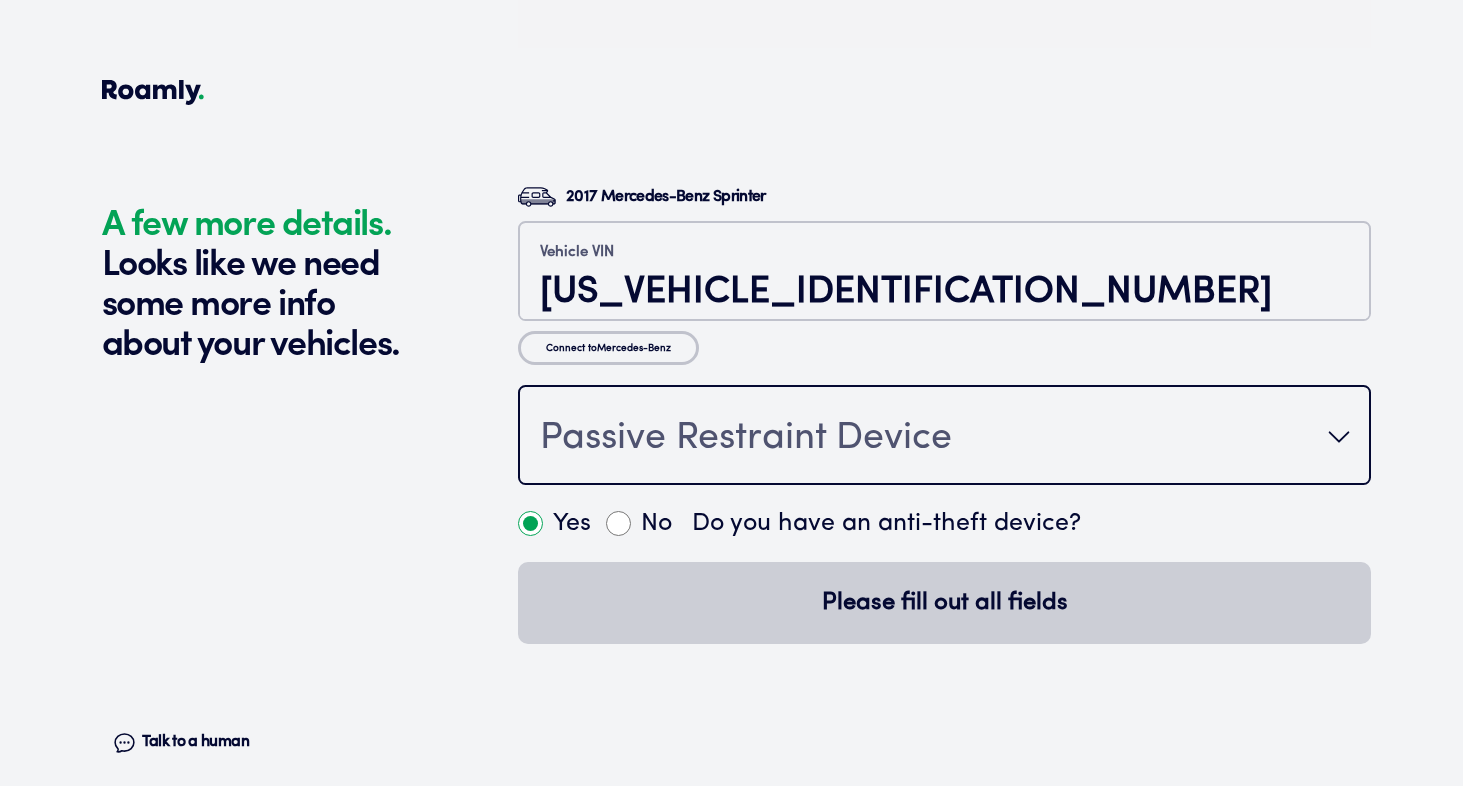 click on "Passive Restraint Device" at bounding box center (746, 439) 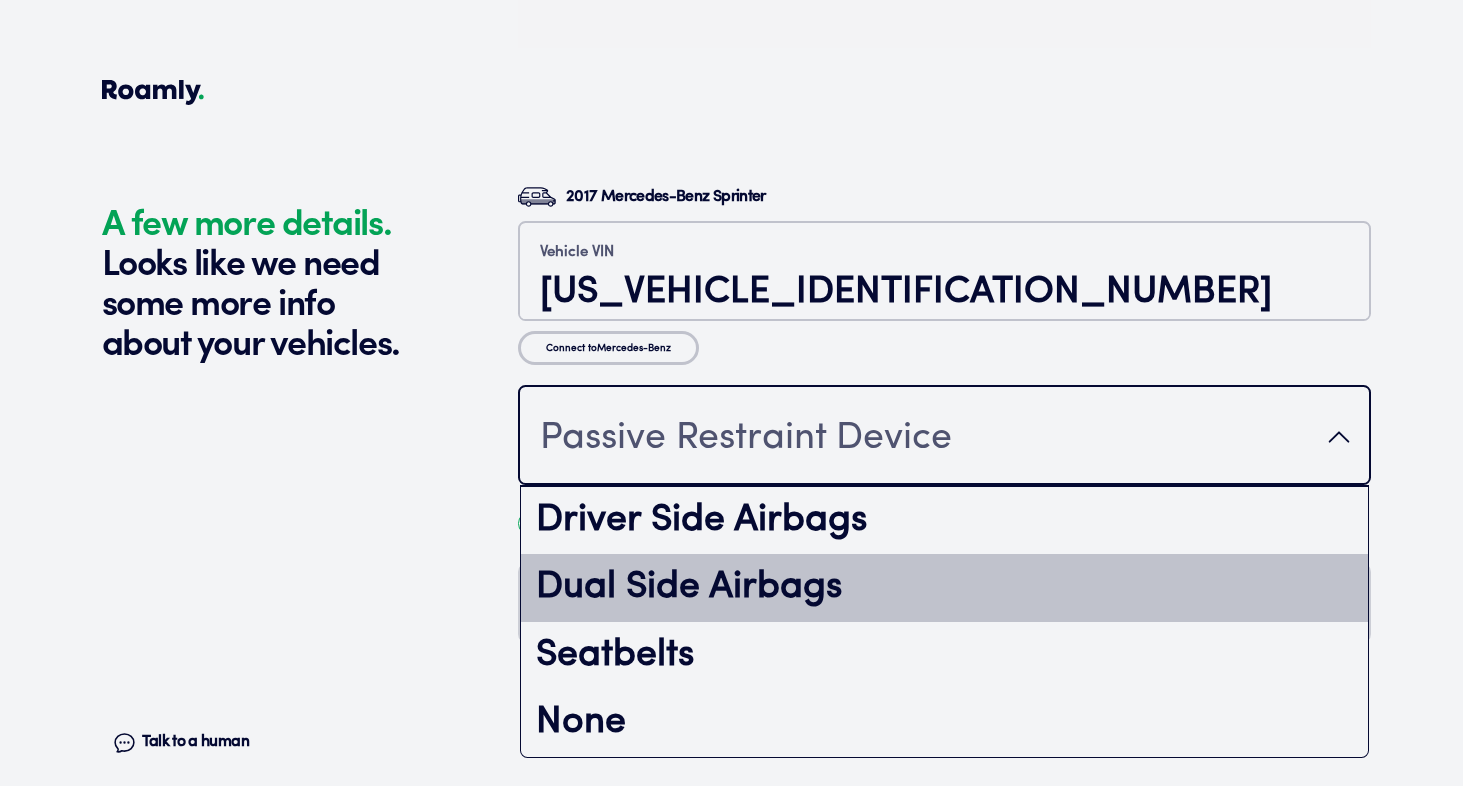 click on "Dual Side Airbags" at bounding box center (944, 588) 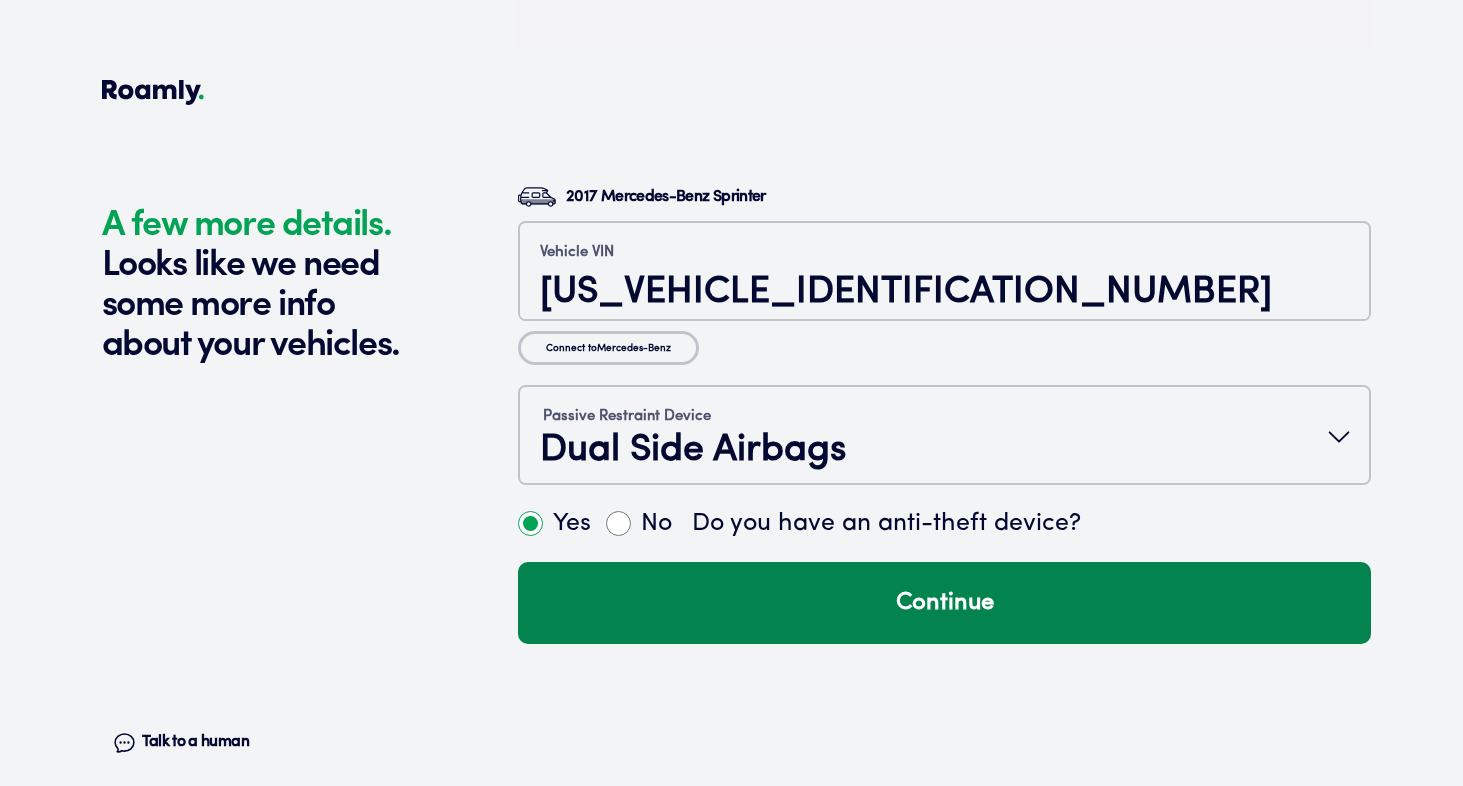 click on "Continue" at bounding box center (944, 603) 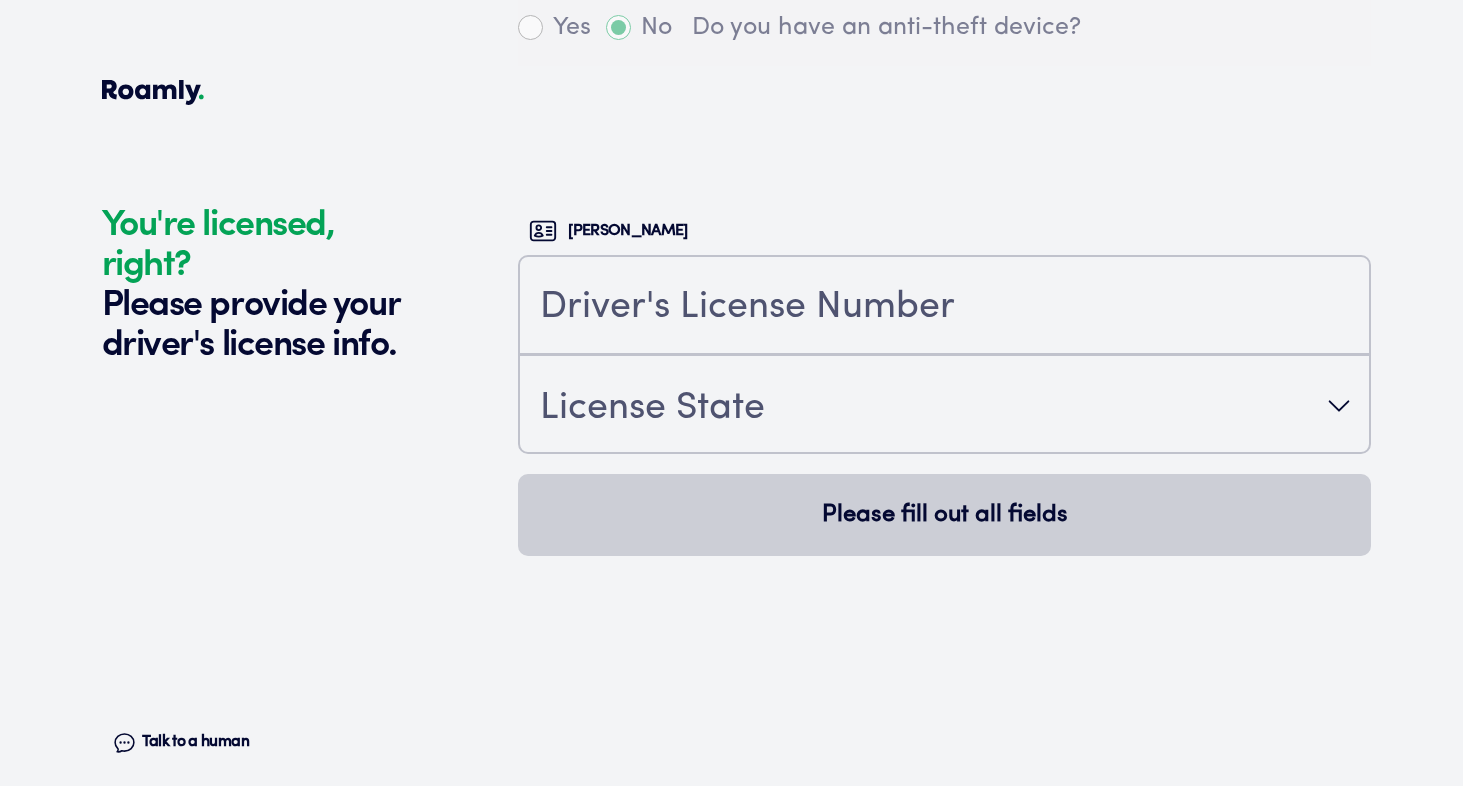 scroll, scrollTop: 4986, scrollLeft: 0, axis: vertical 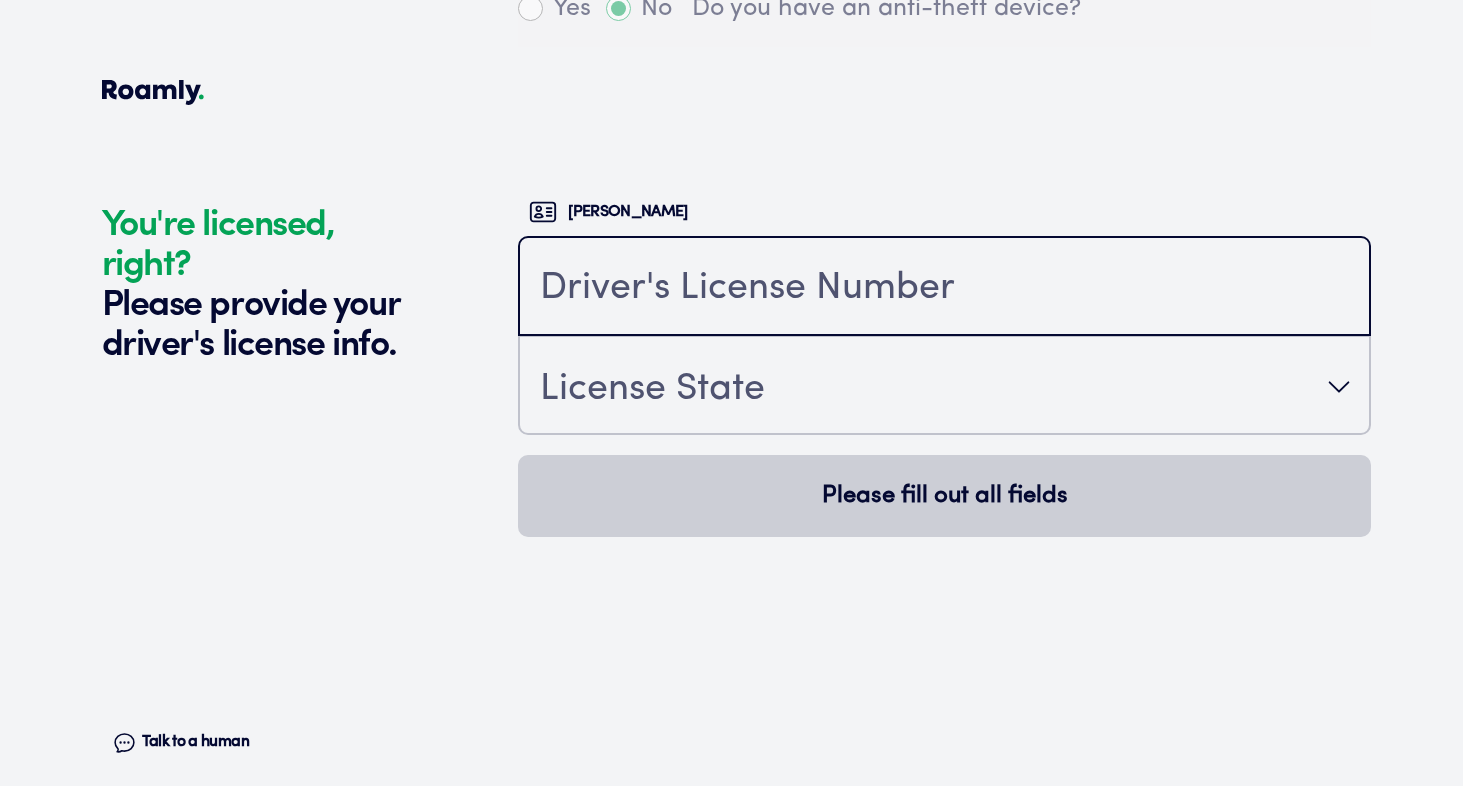 click at bounding box center (944, 288) 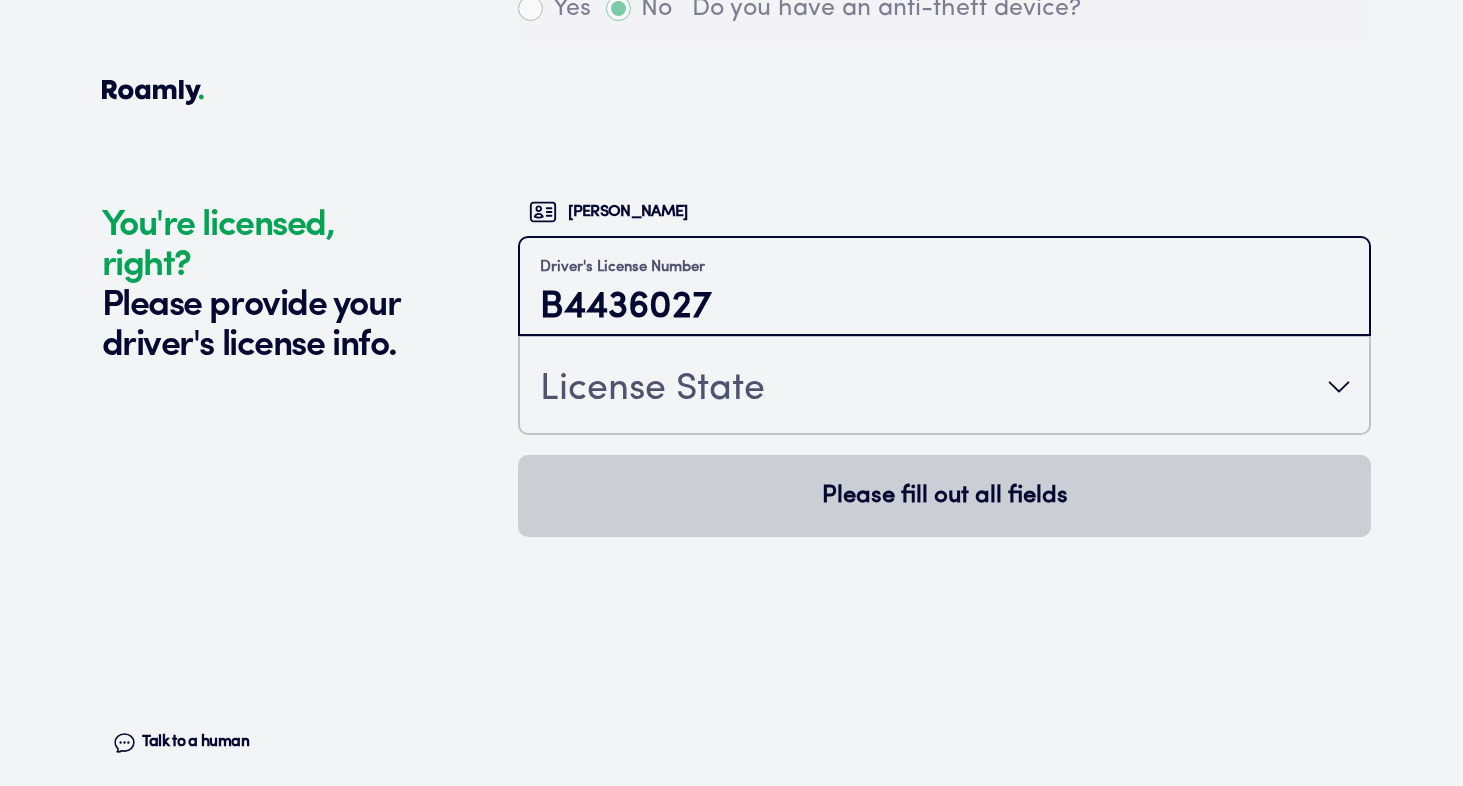 type on "B4436027" 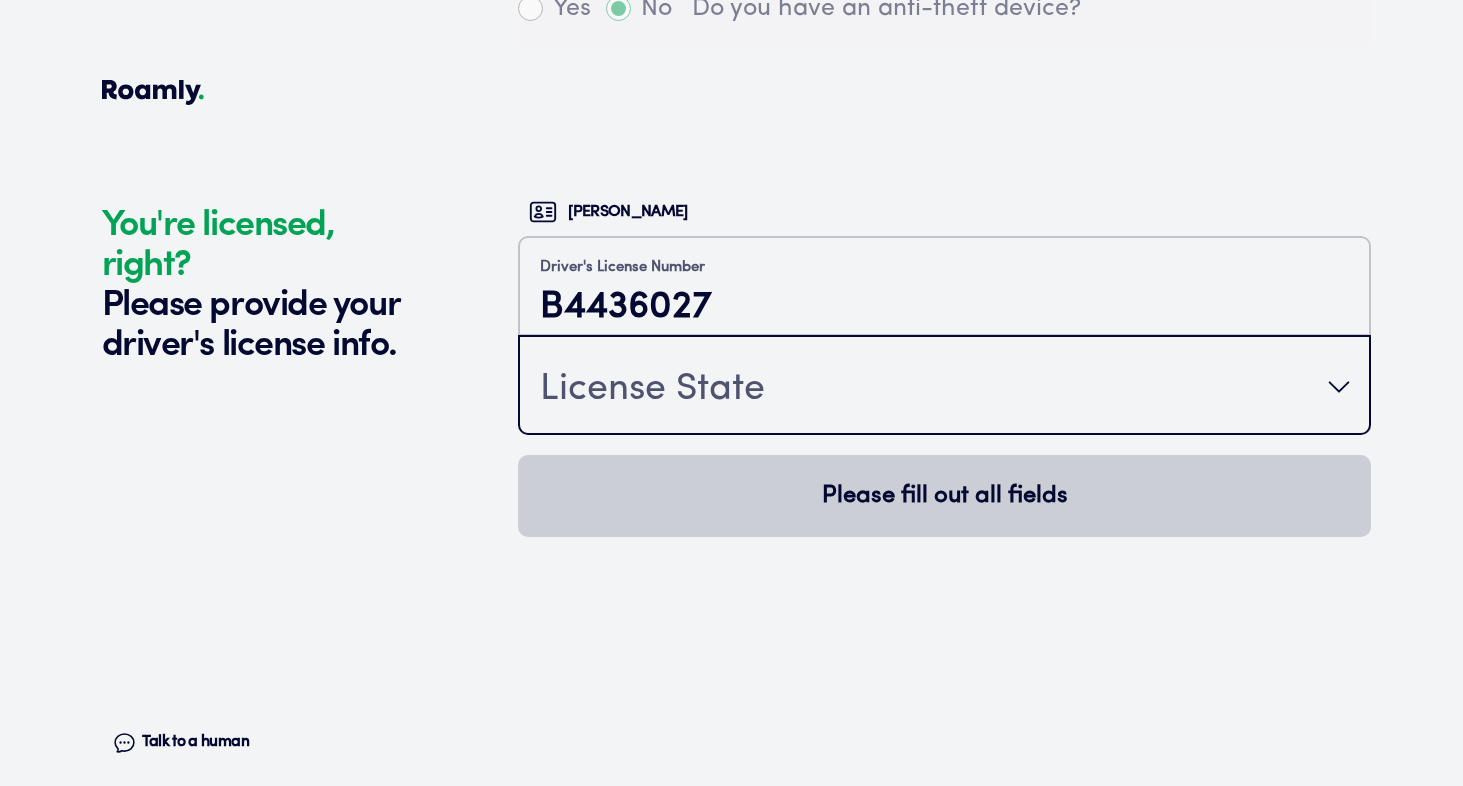 click on "License State" at bounding box center [652, 389] 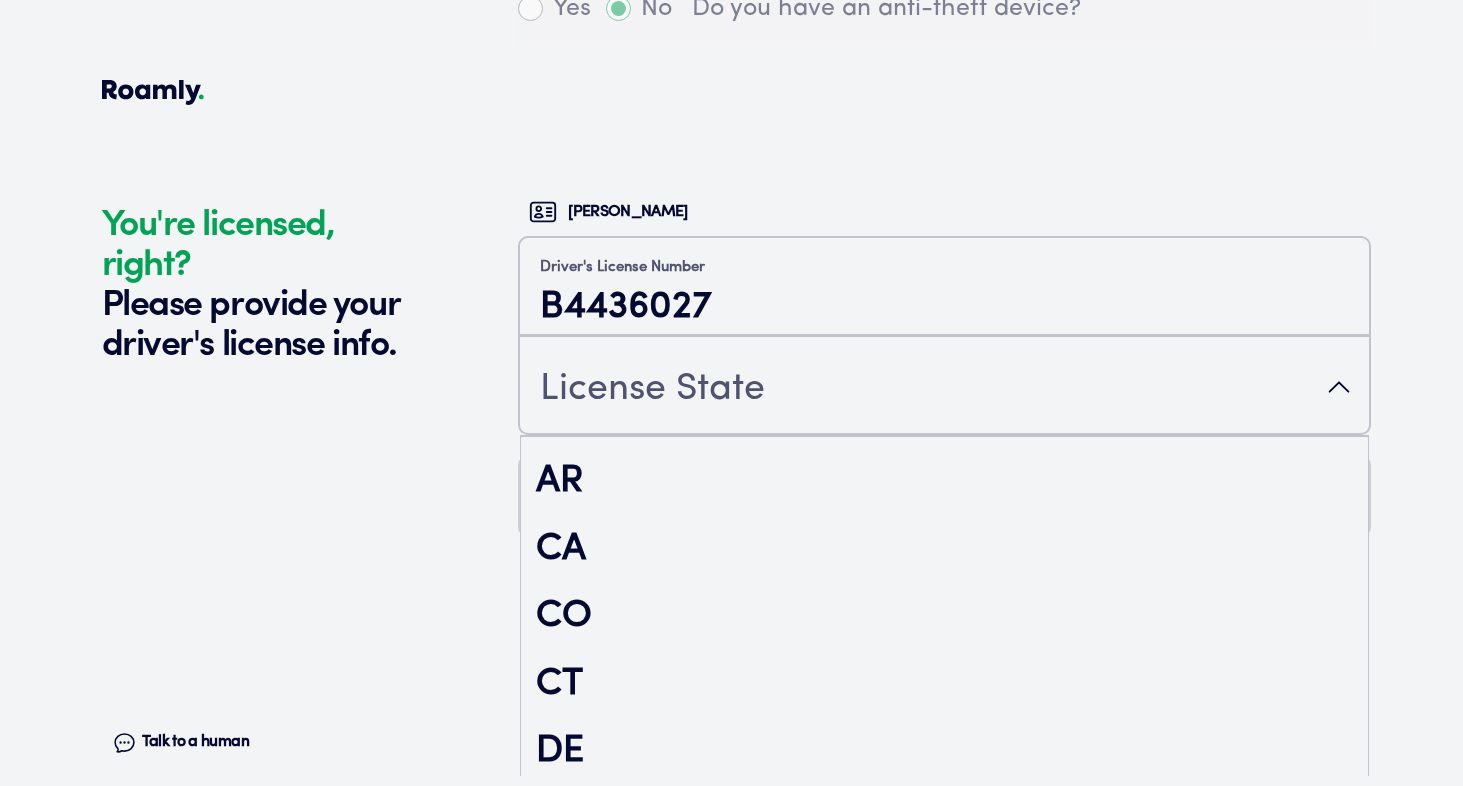 scroll, scrollTop: 265, scrollLeft: 0, axis: vertical 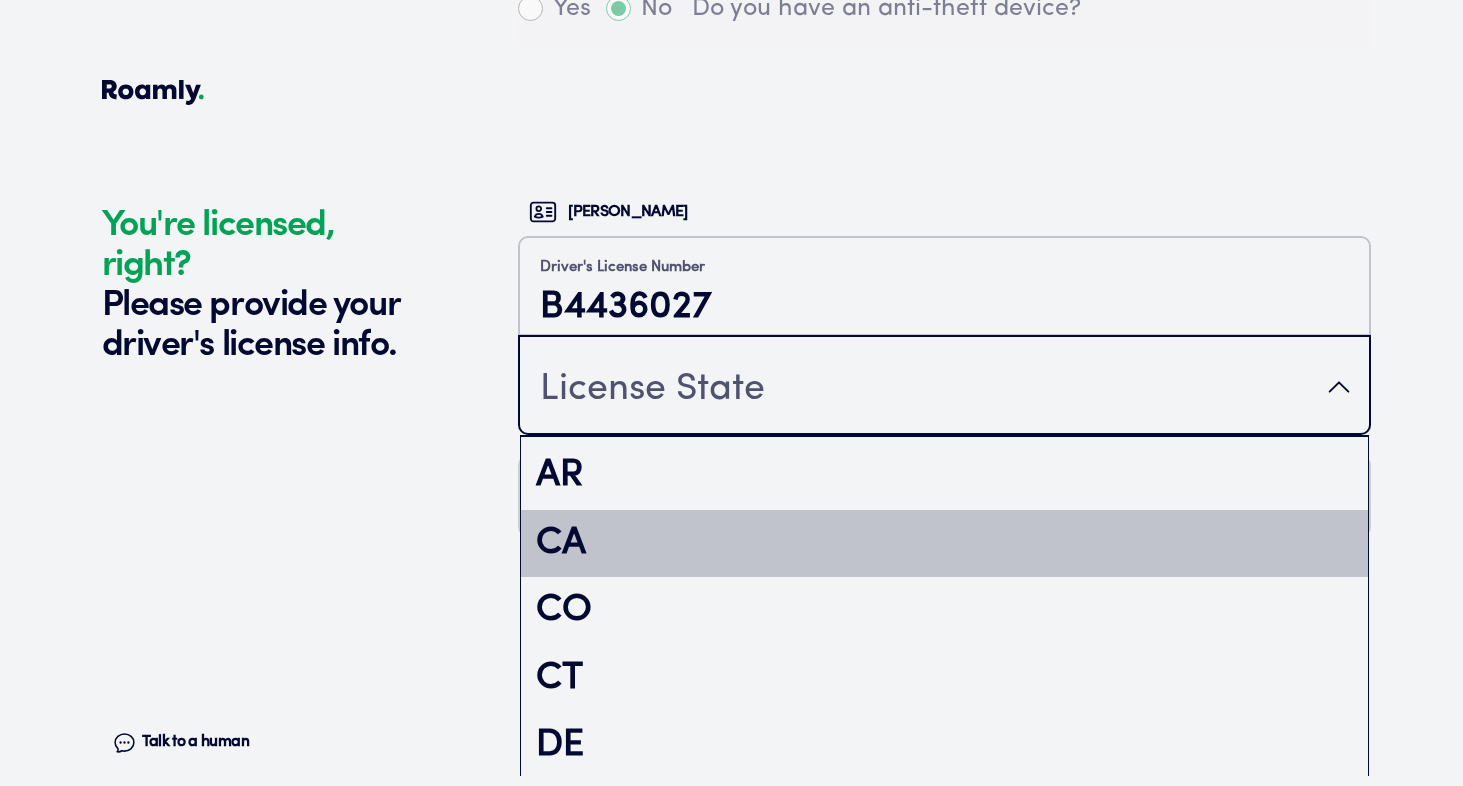 click on "CA" at bounding box center [944, 544] 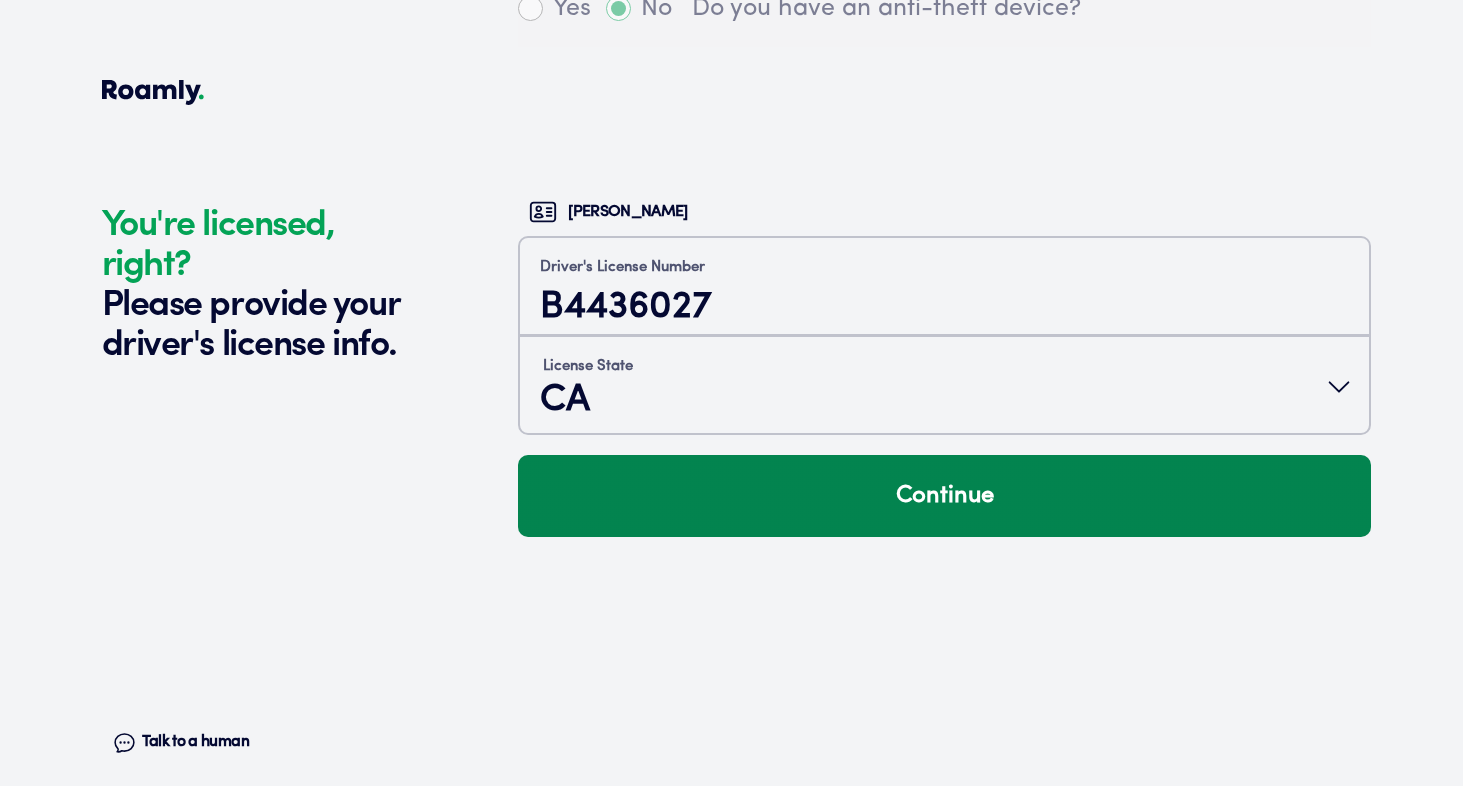 click on "Continue" at bounding box center [944, 496] 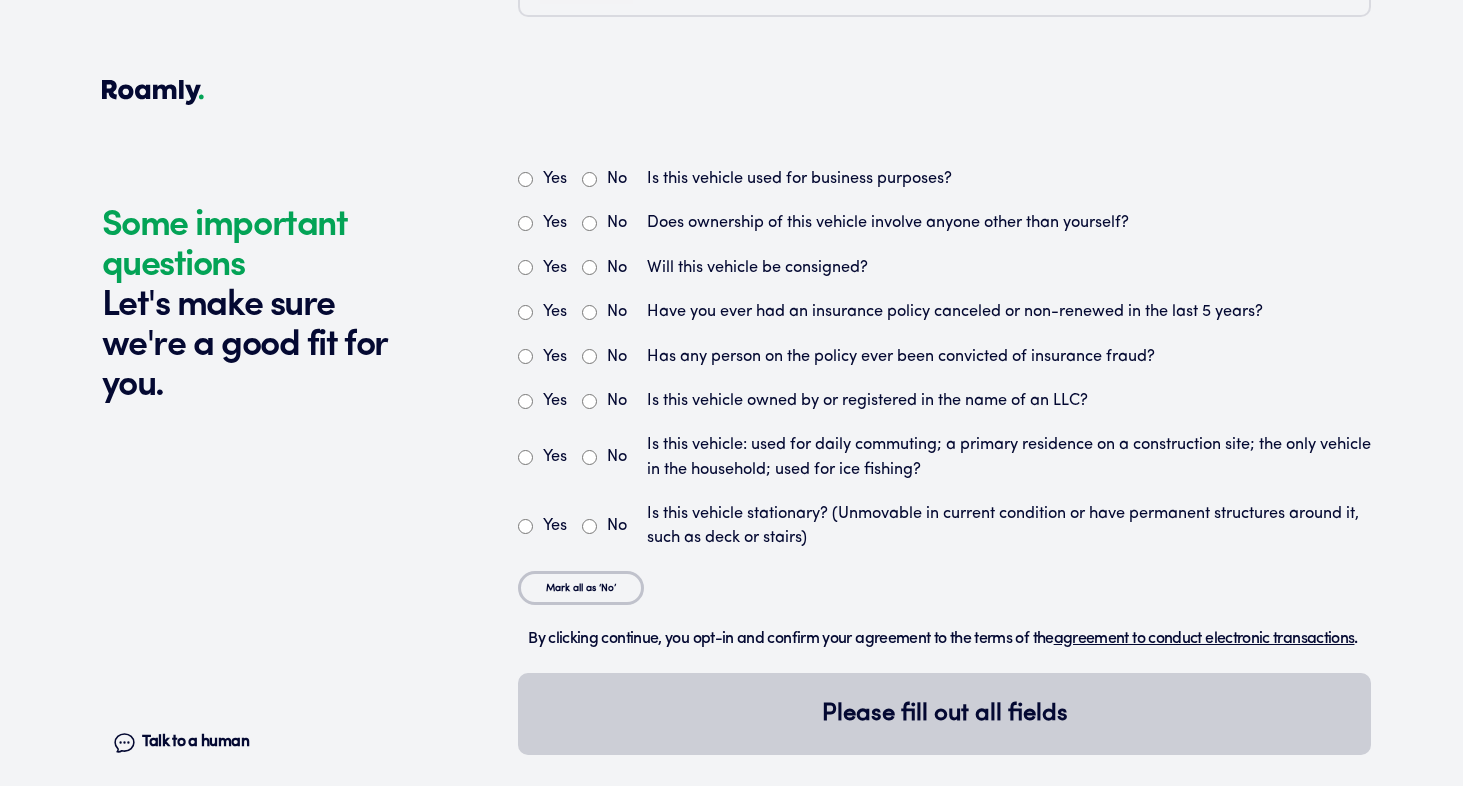 scroll, scrollTop: 5471, scrollLeft: 0, axis: vertical 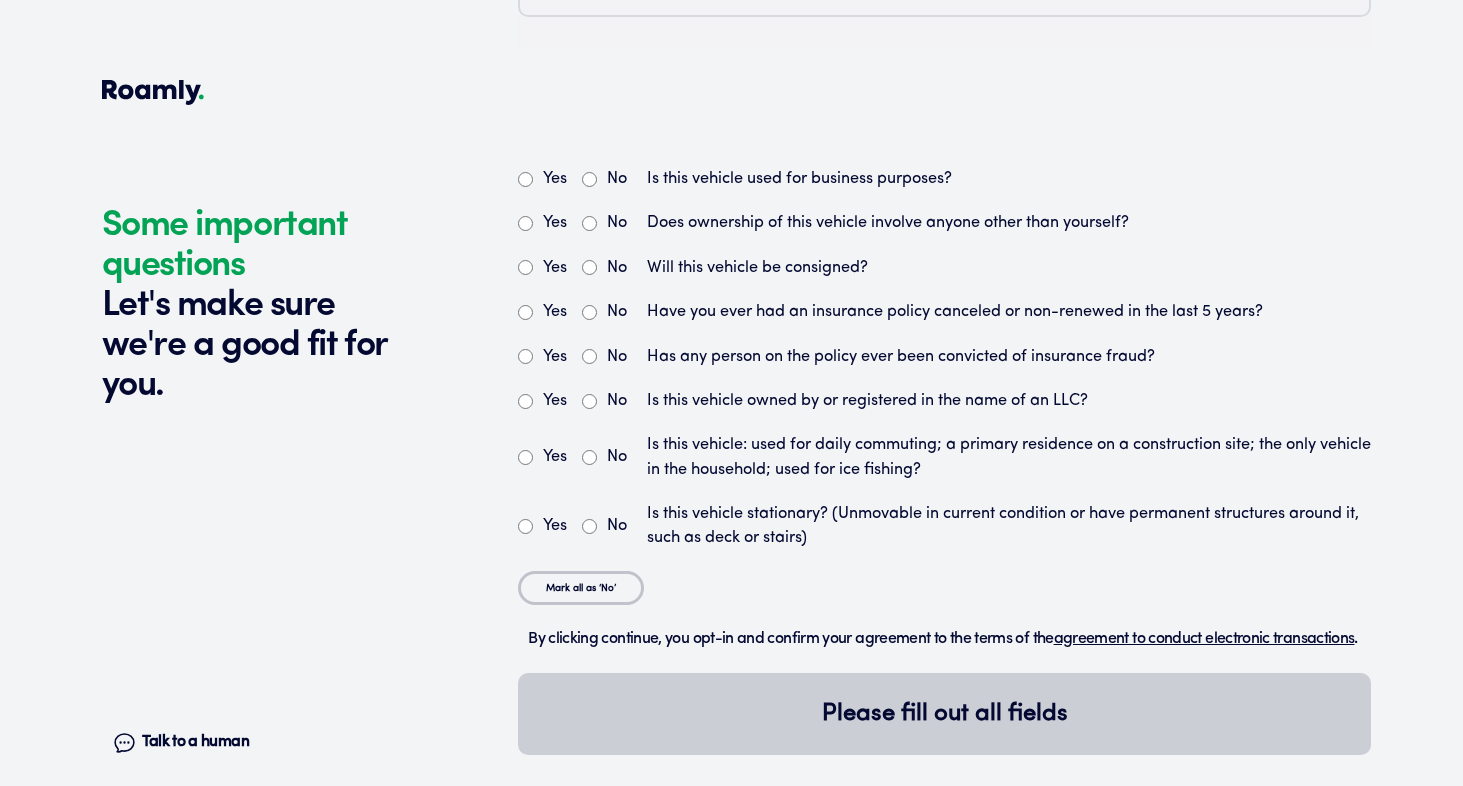 click on "No" at bounding box center (589, 179) 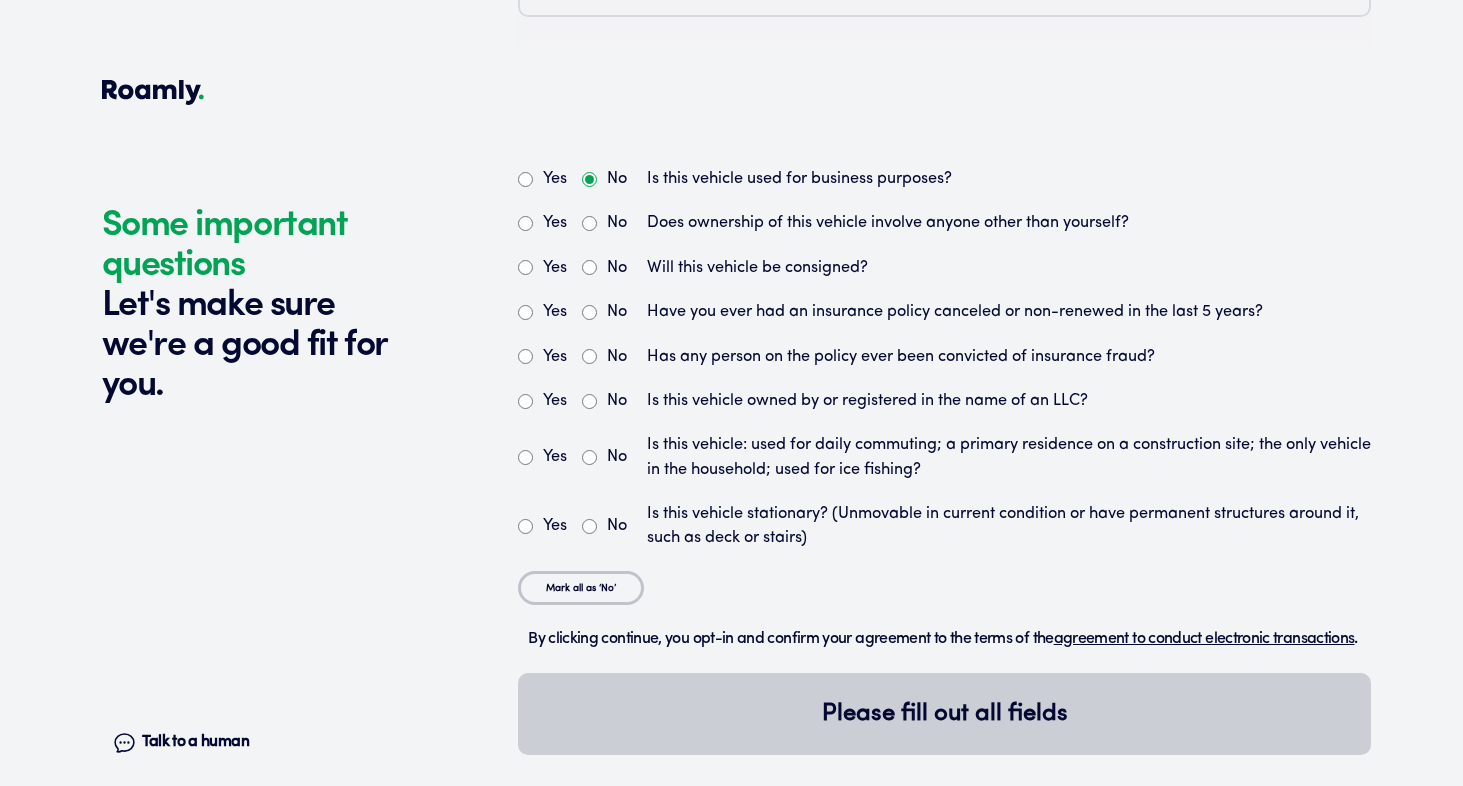 radio on "true" 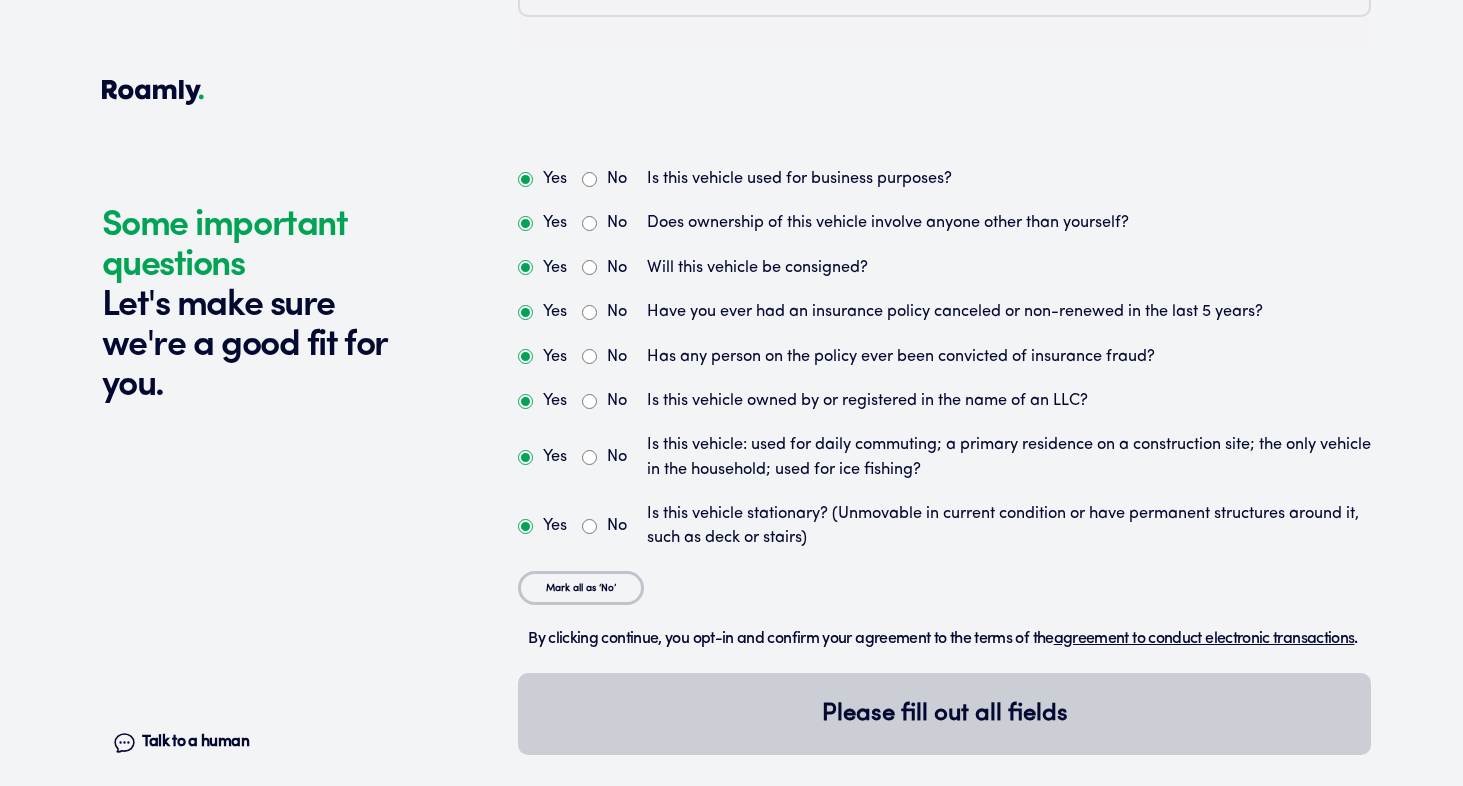click on "No" at bounding box center (589, 223) 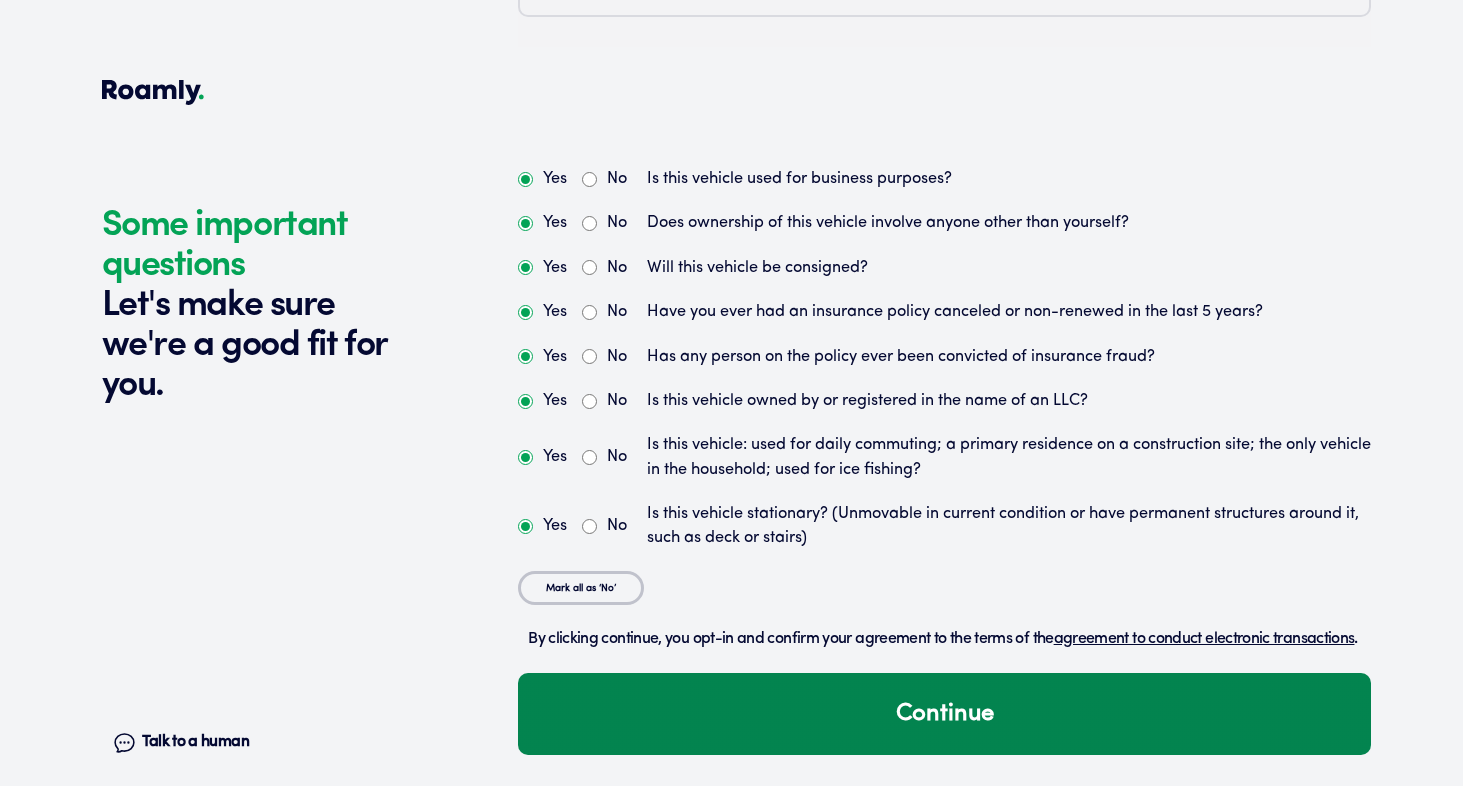 click on "Continue" at bounding box center [944, 714] 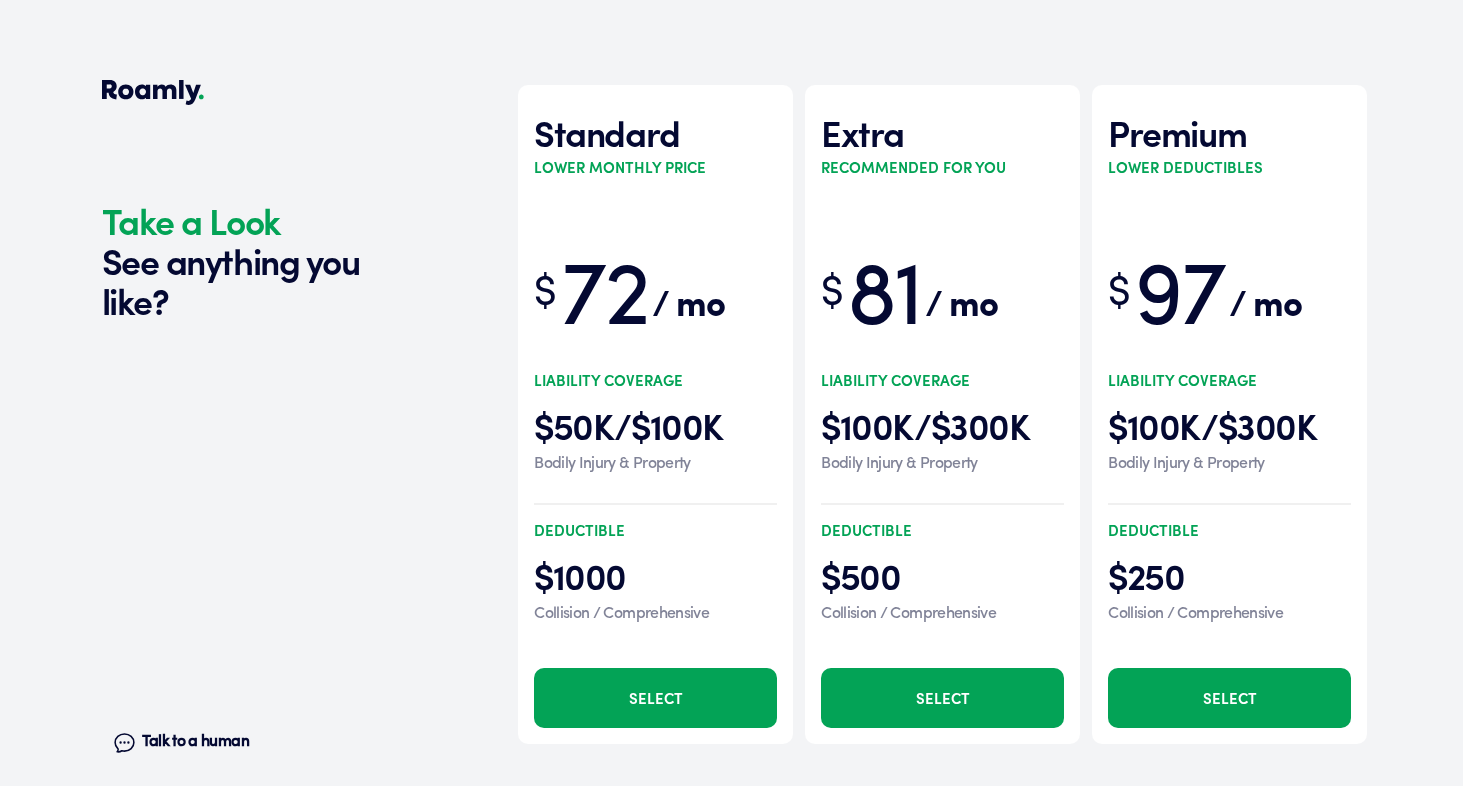 scroll, scrollTop: 6231, scrollLeft: 0, axis: vertical 